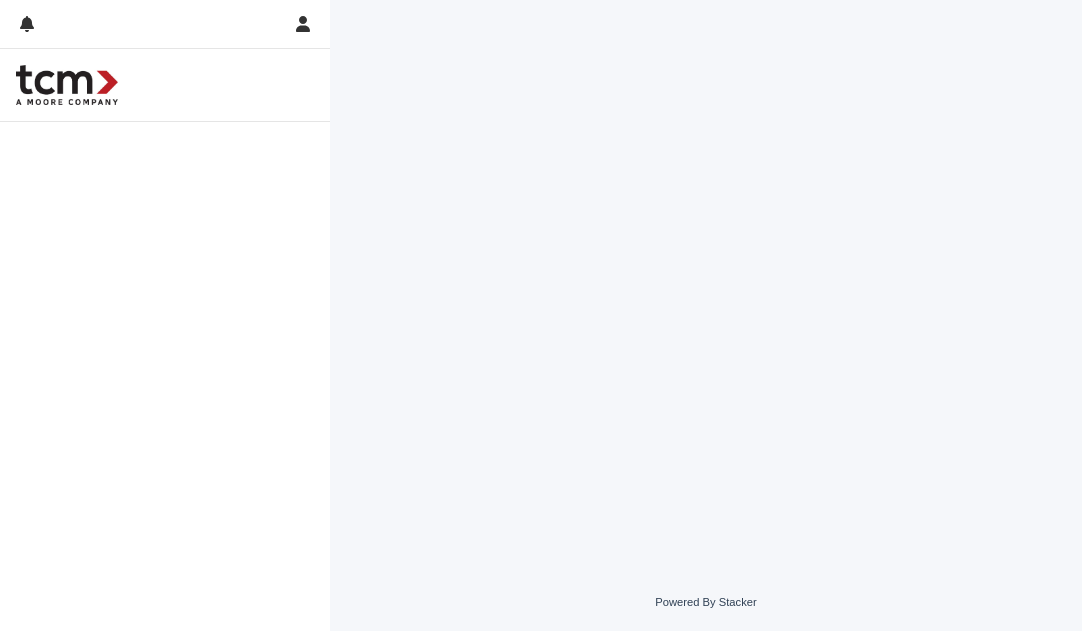 scroll, scrollTop: 0, scrollLeft: 0, axis: both 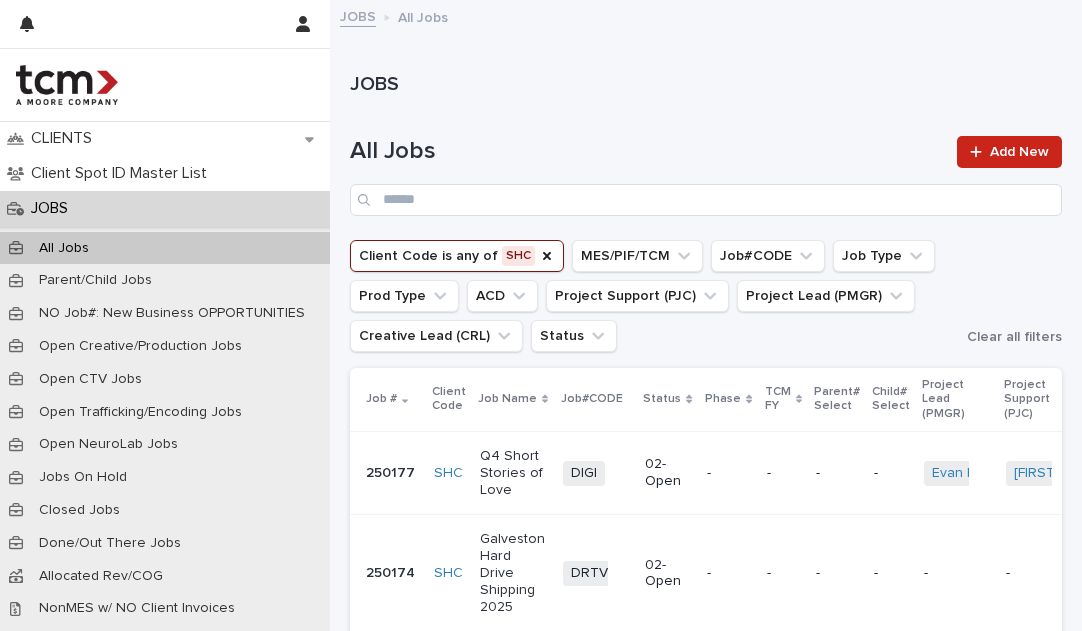 click on "All Jobs Add New" at bounding box center [706, 176] 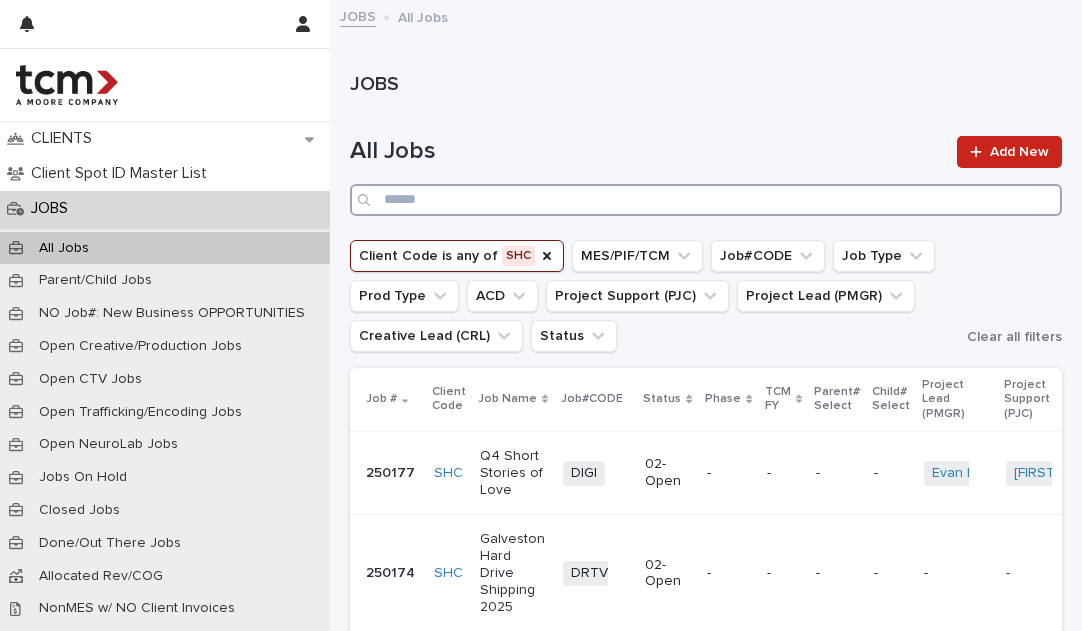 click at bounding box center (706, 200) 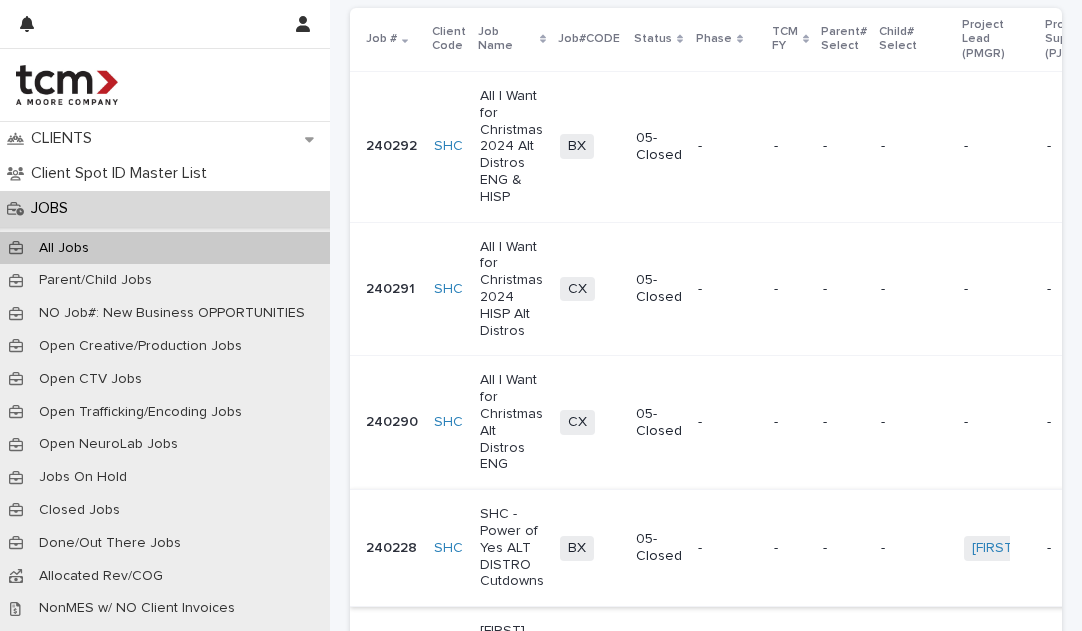 scroll, scrollTop: 376, scrollLeft: 0, axis: vertical 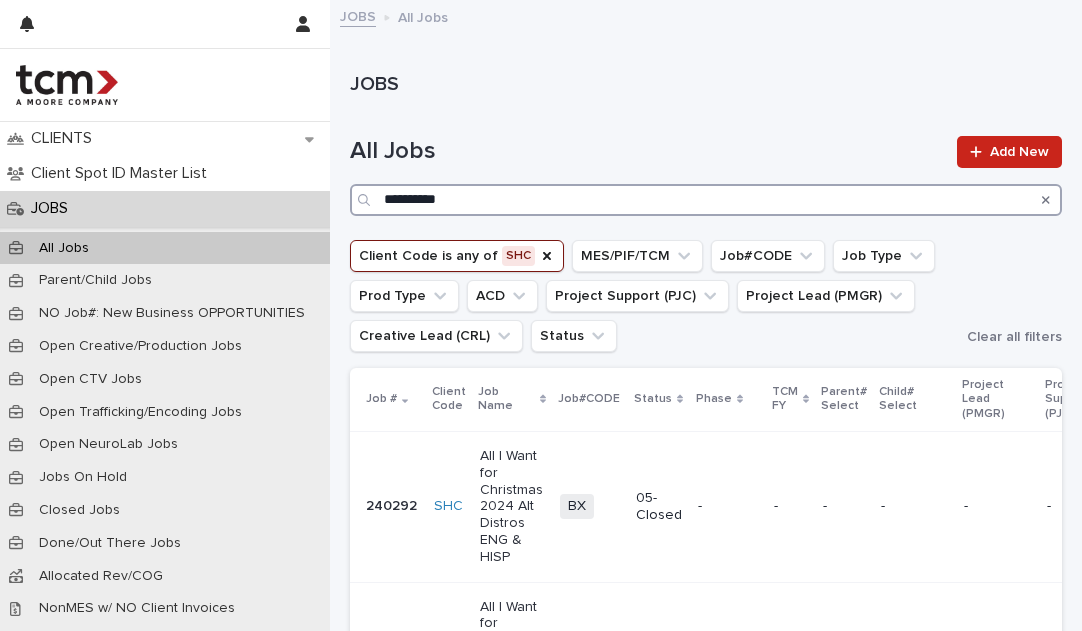 click on "**********" at bounding box center (706, 200) 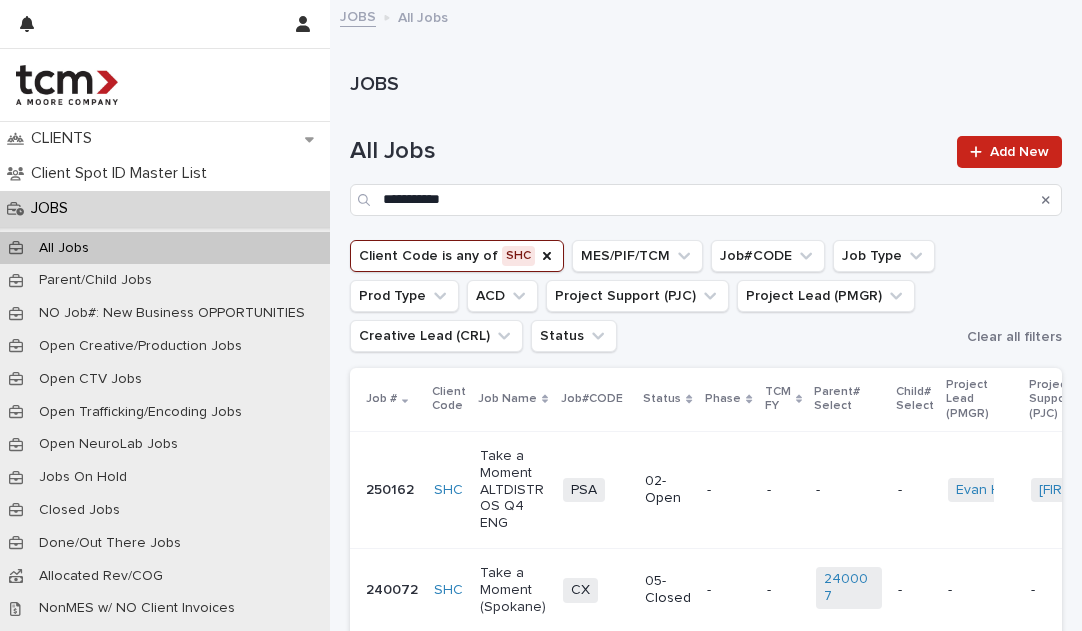drag, startPoint x: 382, startPoint y: 185, endPoint x: 505, endPoint y: 486, distance: 325.1615 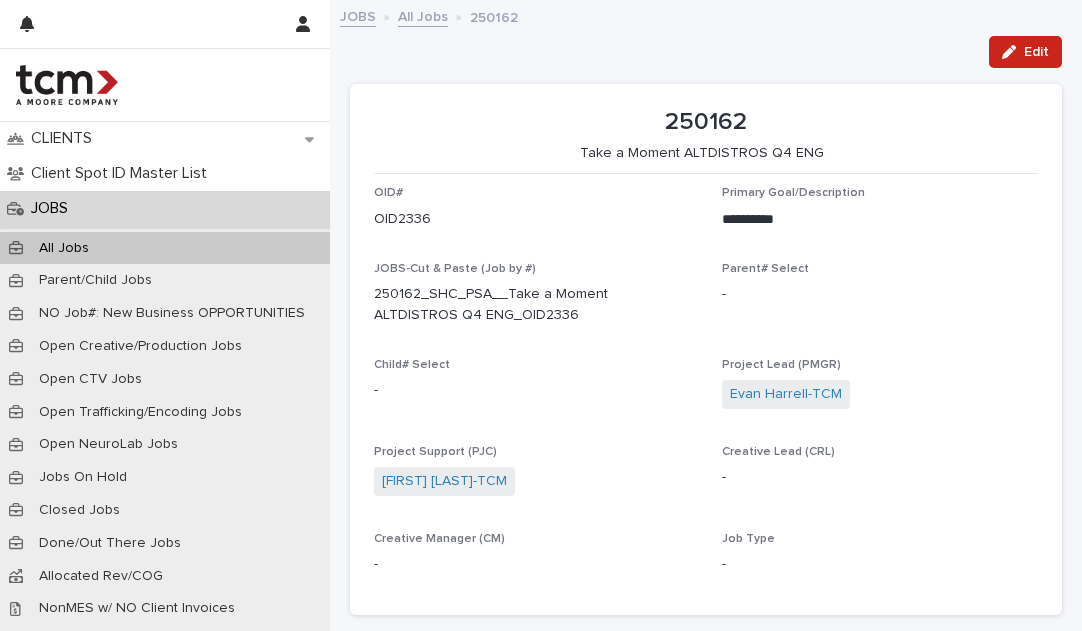 click on "All Jobs" at bounding box center [423, 15] 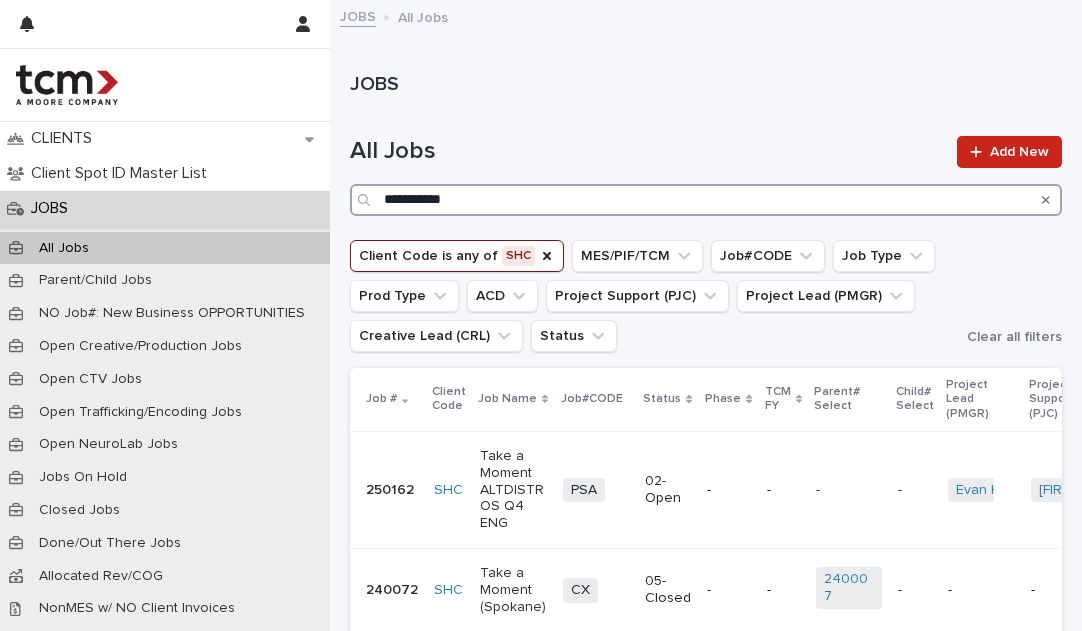 drag, startPoint x: 912, startPoint y: 213, endPoint x: 360, endPoint y: 208, distance: 552.02264 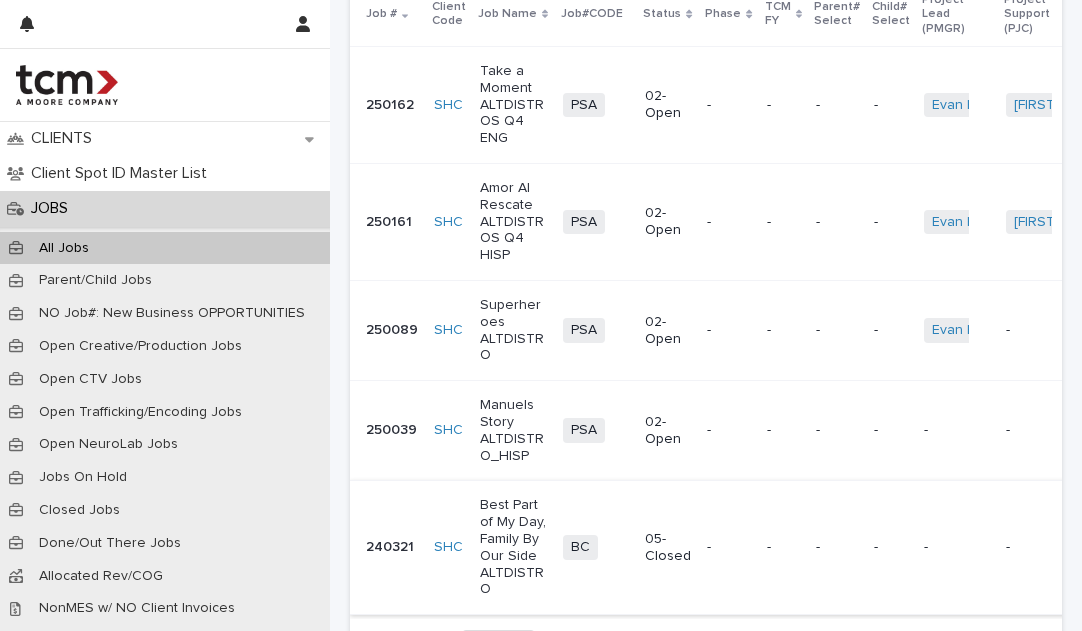 scroll, scrollTop: 405, scrollLeft: 0, axis: vertical 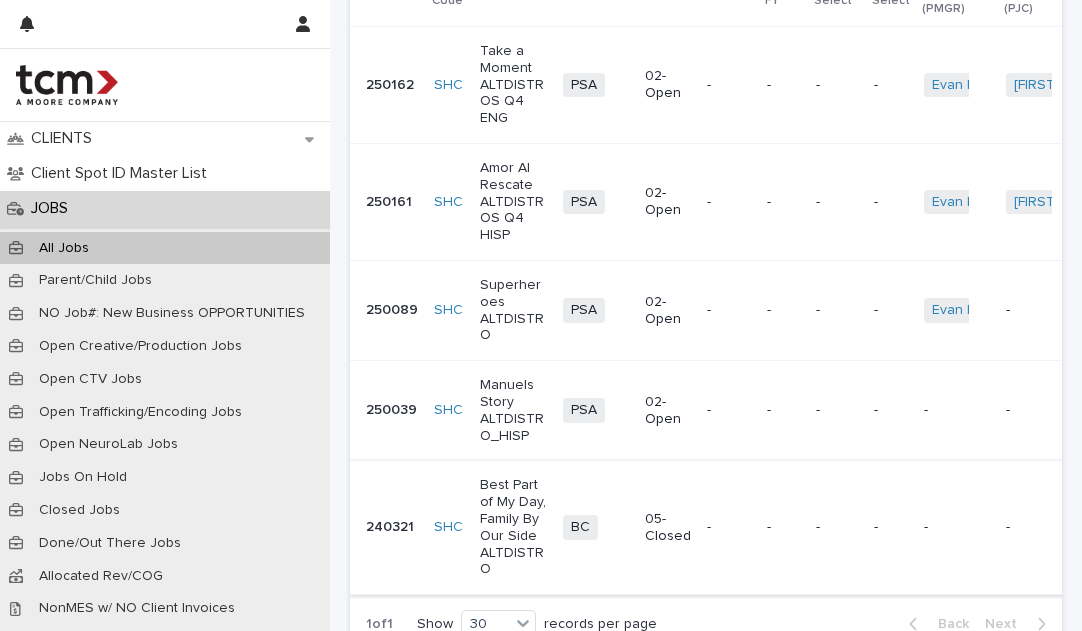 type on "******" 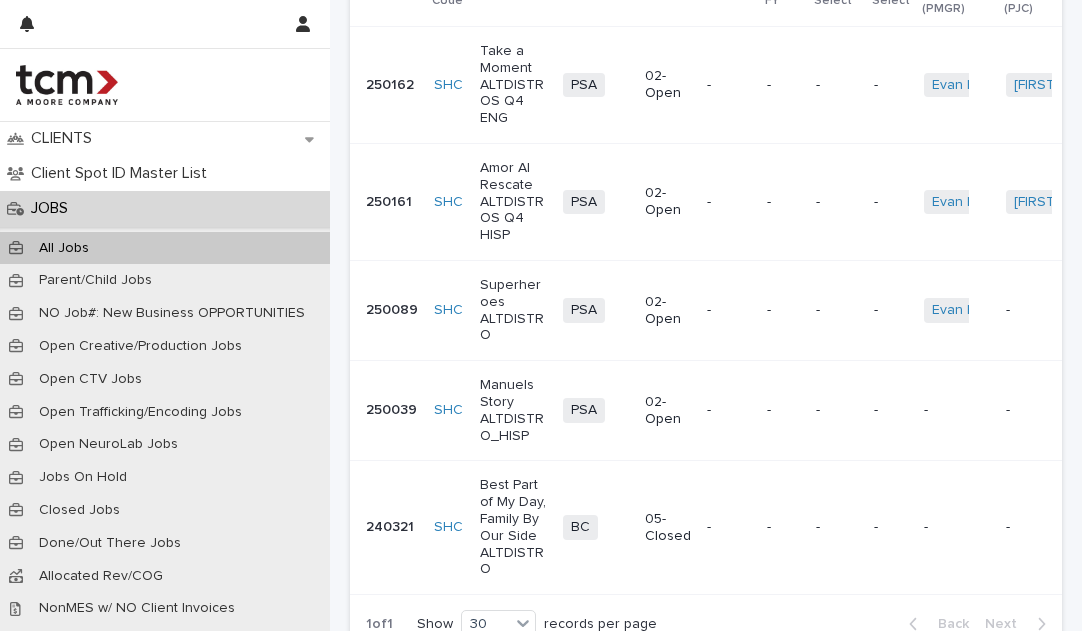 click on "Take a Moment ALTDISTROS Q4 ENG" at bounding box center (513, 85) 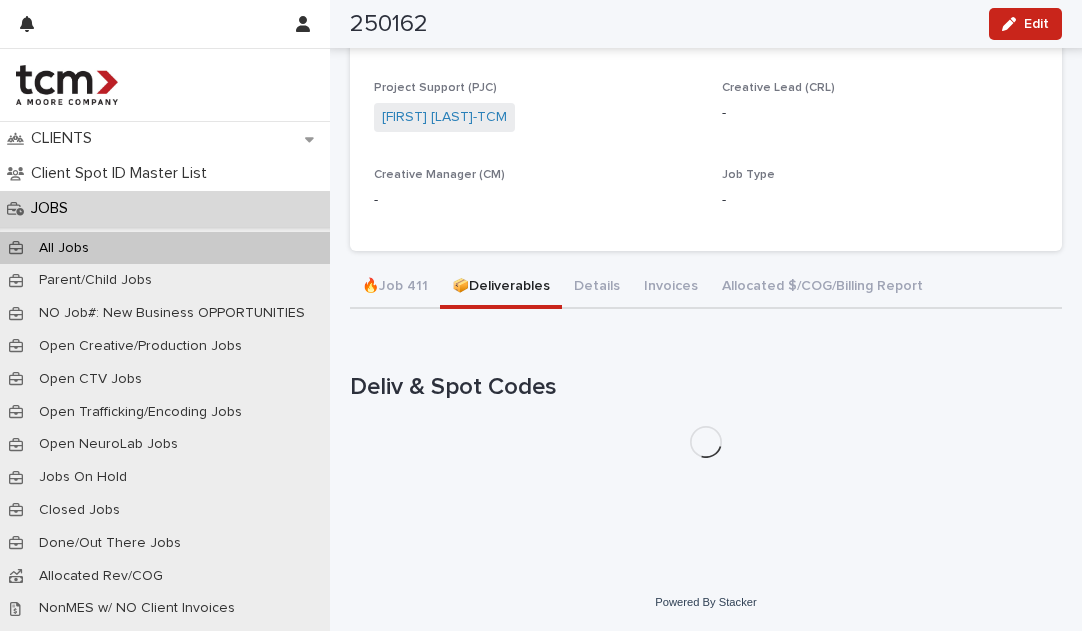 click on "**********" at bounding box center (706, 89) 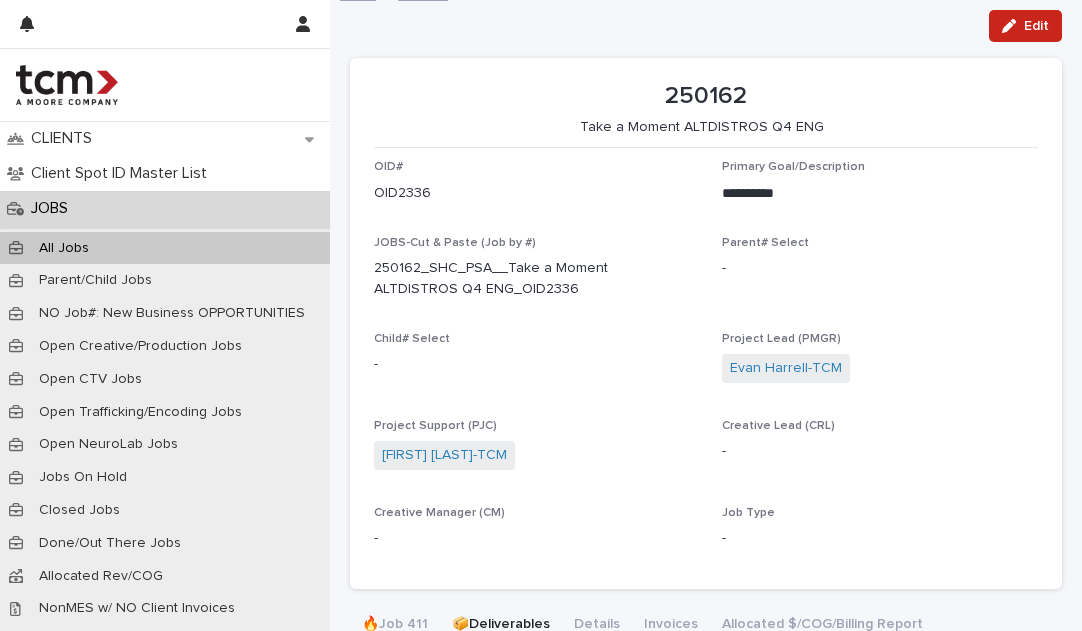 scroll, scrollTop: 13, scrollLeft: 0, axis: vertical 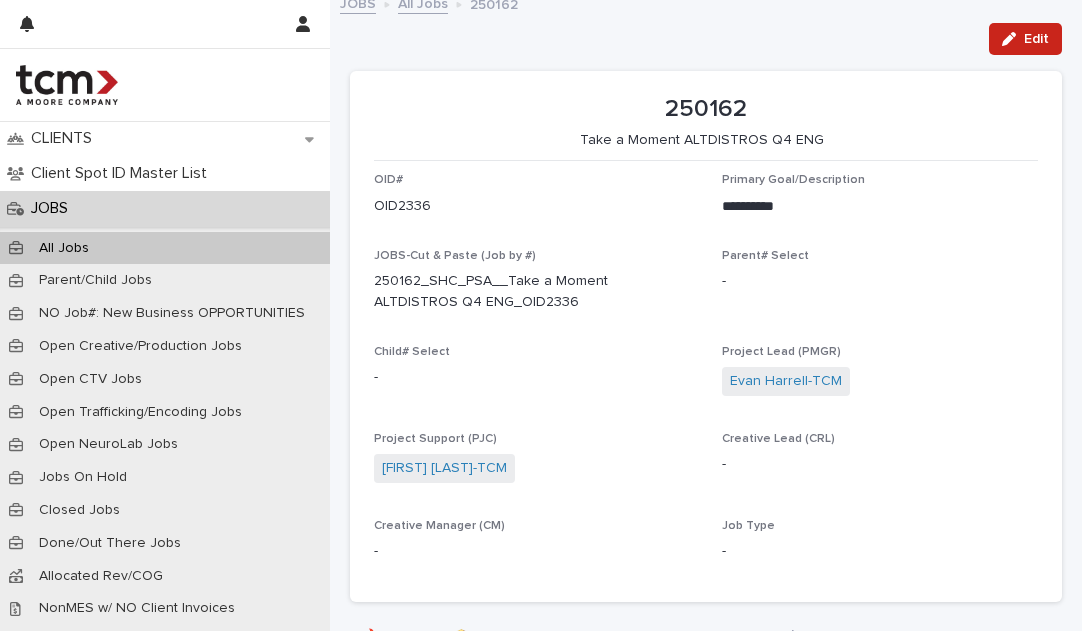 click on "JOBS All Jobs 250162" at bounding box center [706, 5] 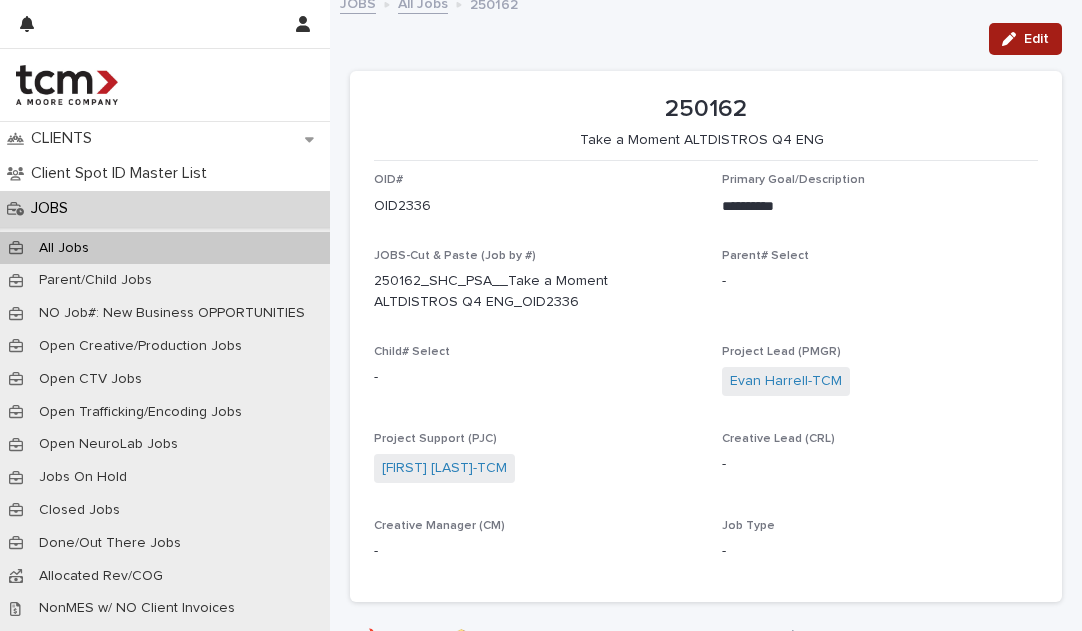 click at bounding box center (1013, 39) 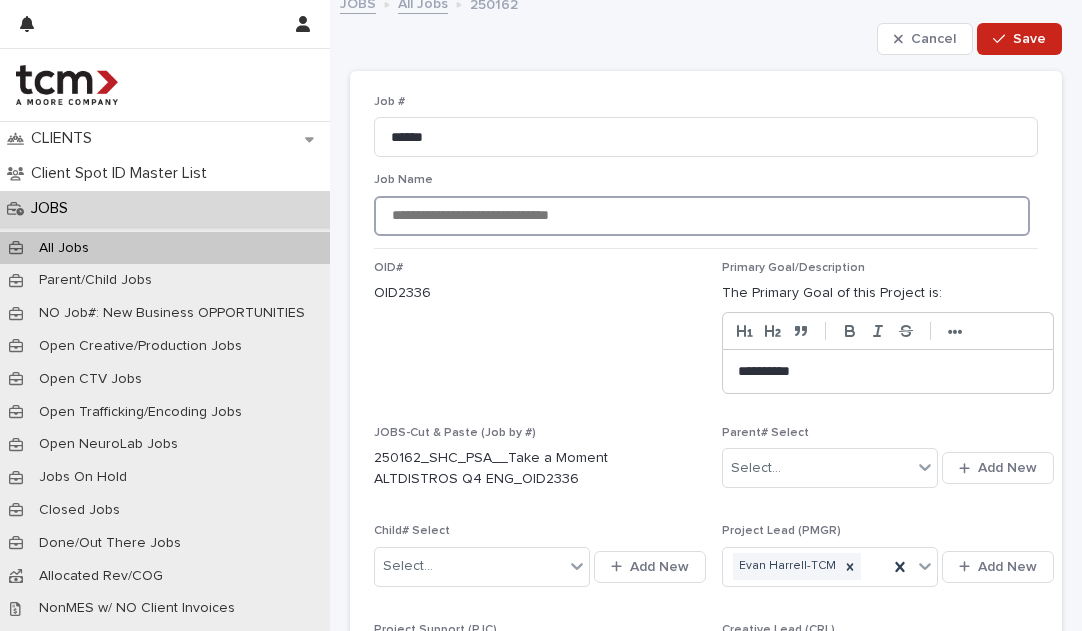 click on "**********" at bounding box center [702, 216] 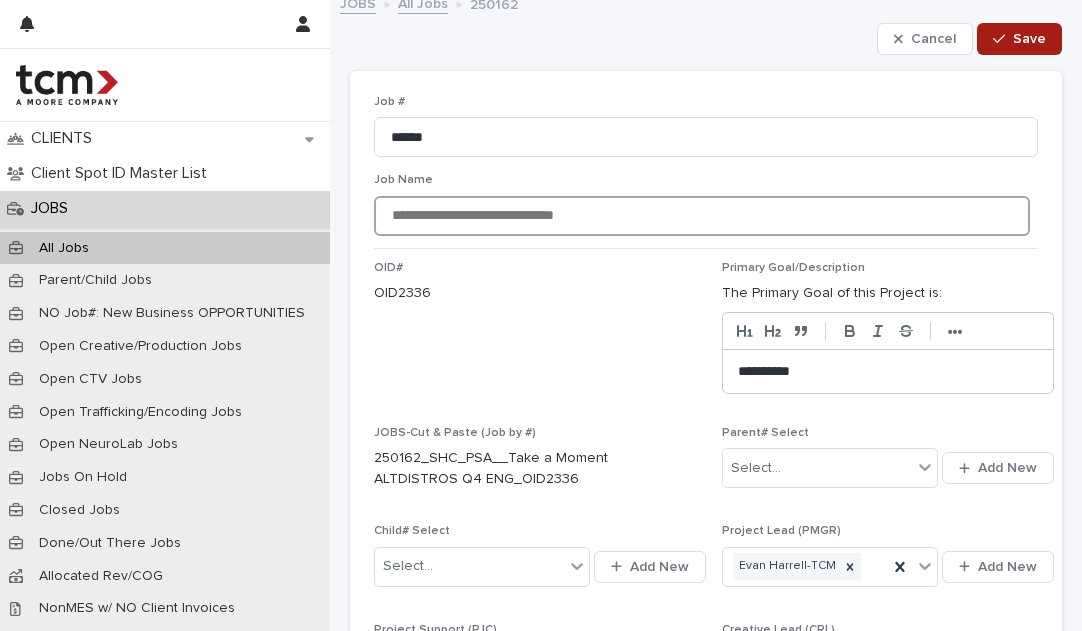 type on "**********" 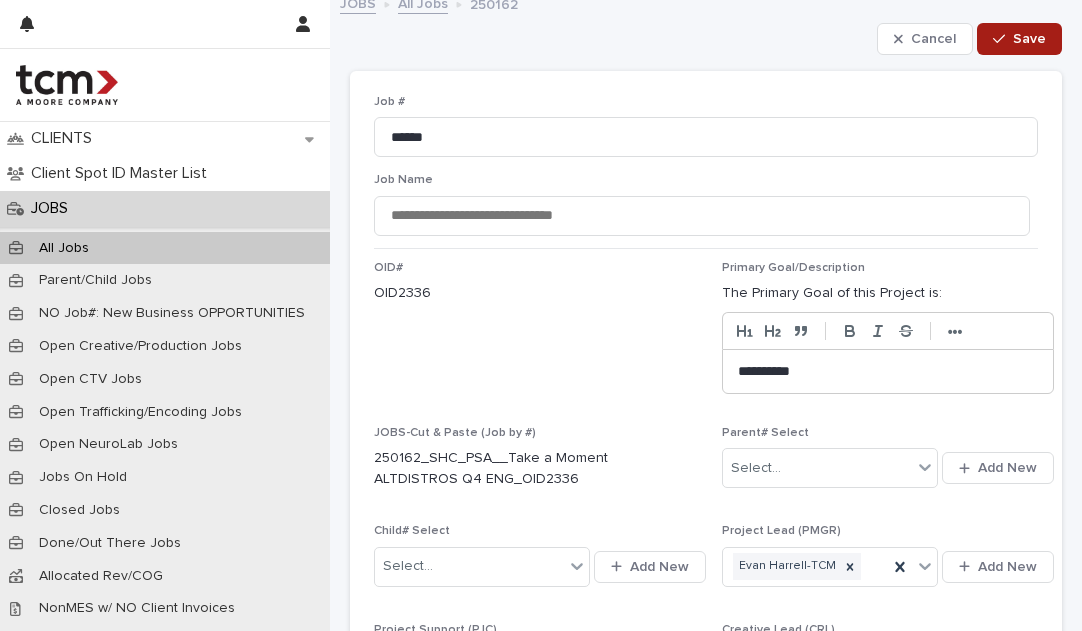 click on "Save" at bounding box center (1029, 39) 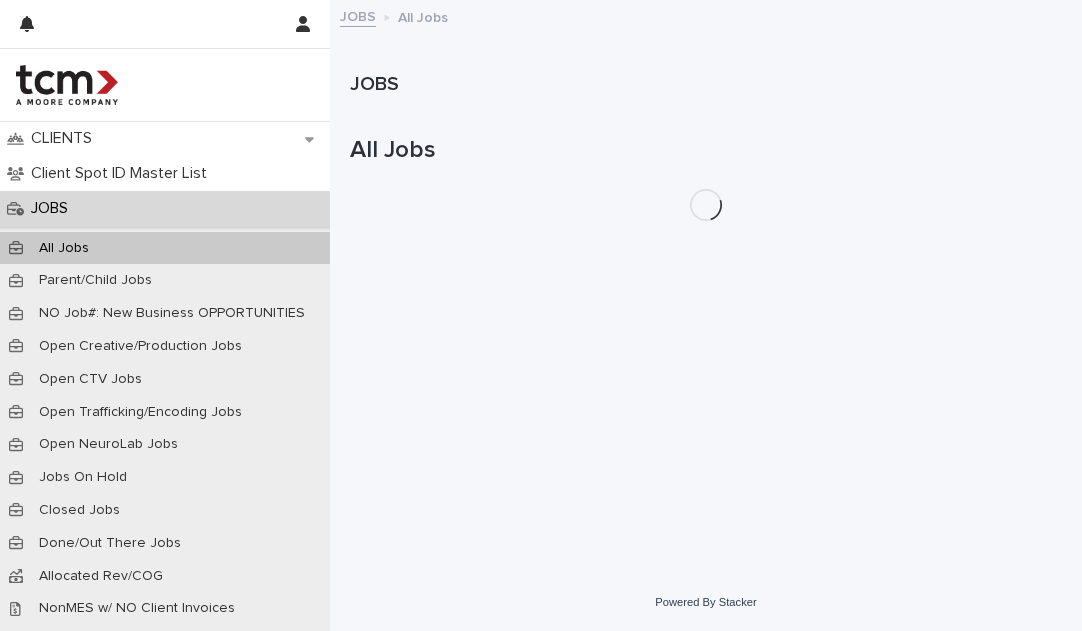 scroll, scrollTop: 0, scrollLeft: 0, axis: both 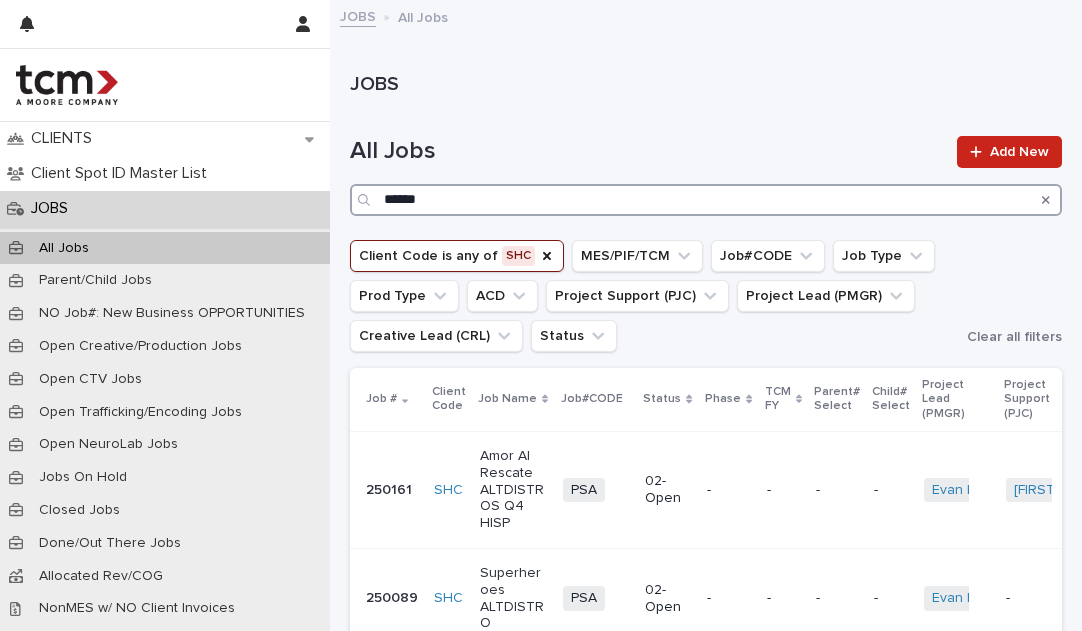 click on "******" at bounding box center (706, 200) 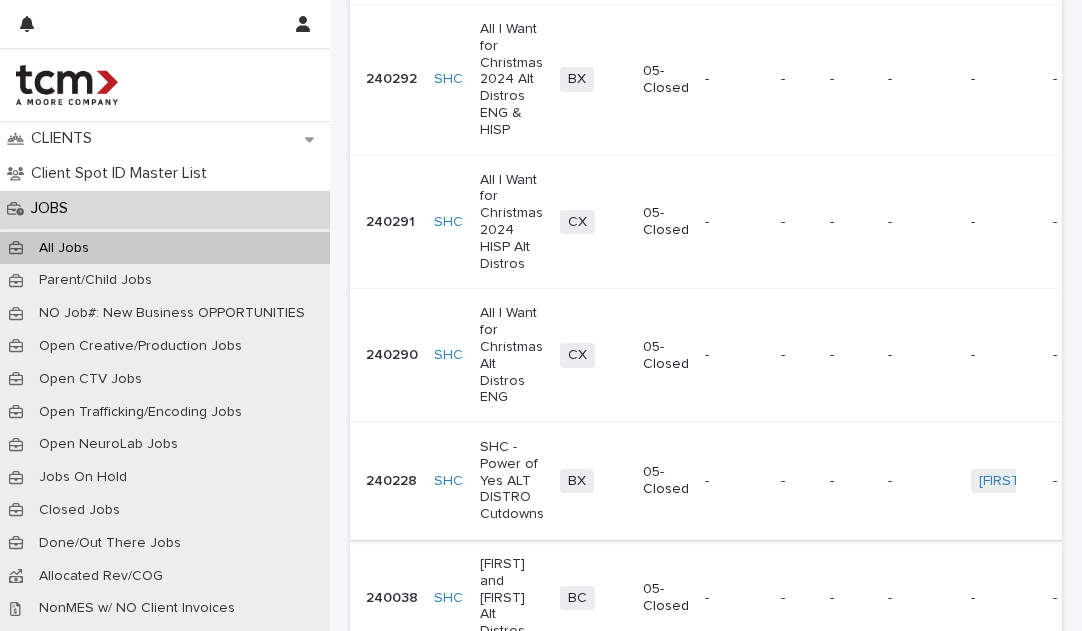 scroll, scrollTop: 549, scrollLeft: 0, axis: vertical 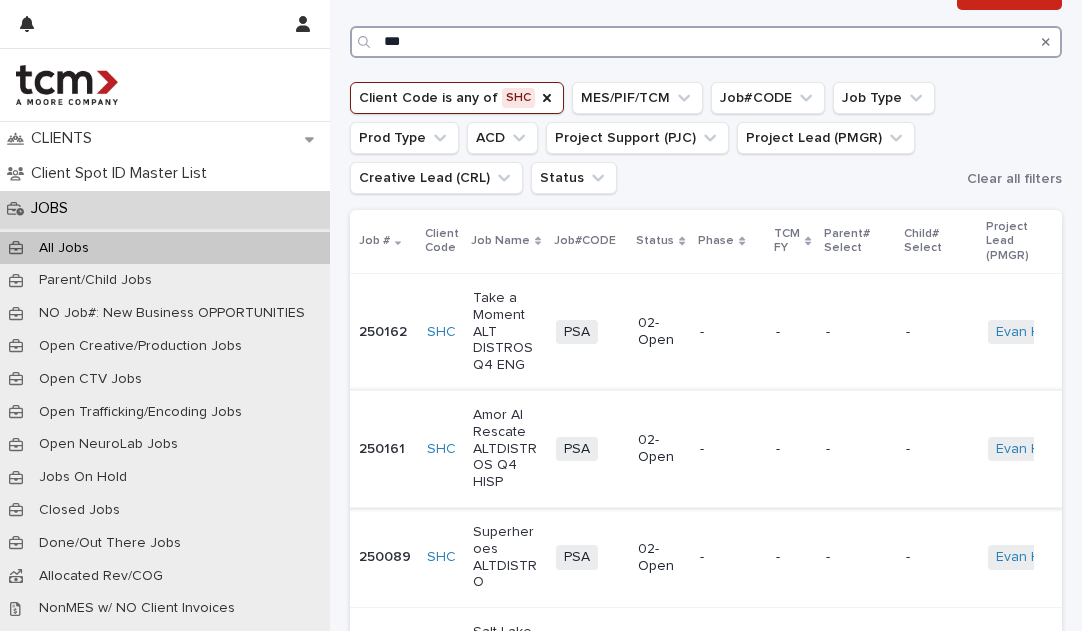 type on "***" 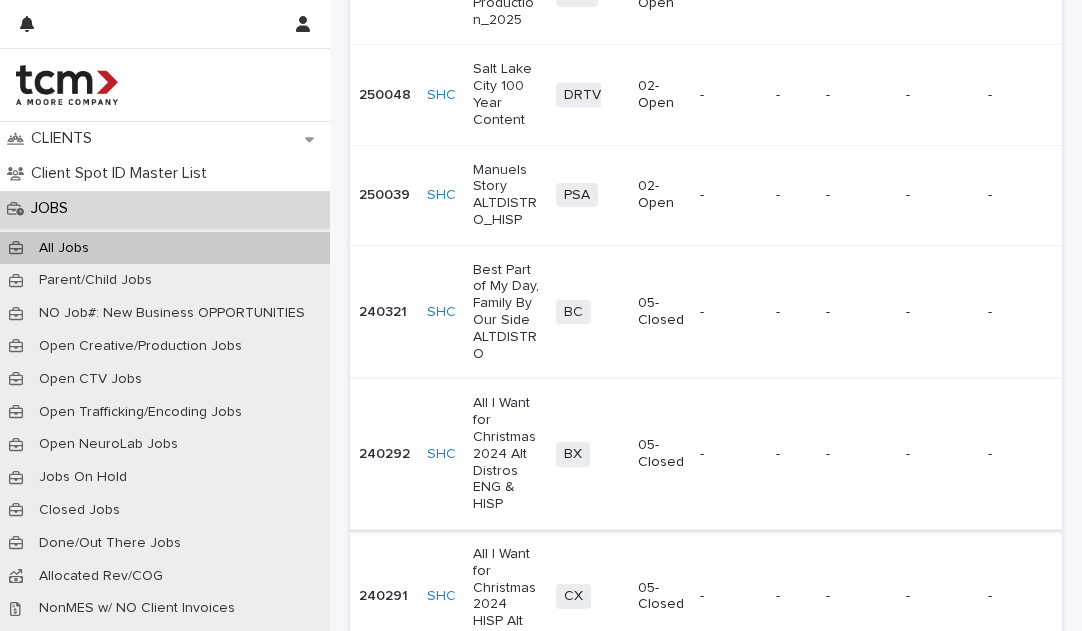 scroll, scrollTop: 781, scrollLeft: 0, axis: vertical 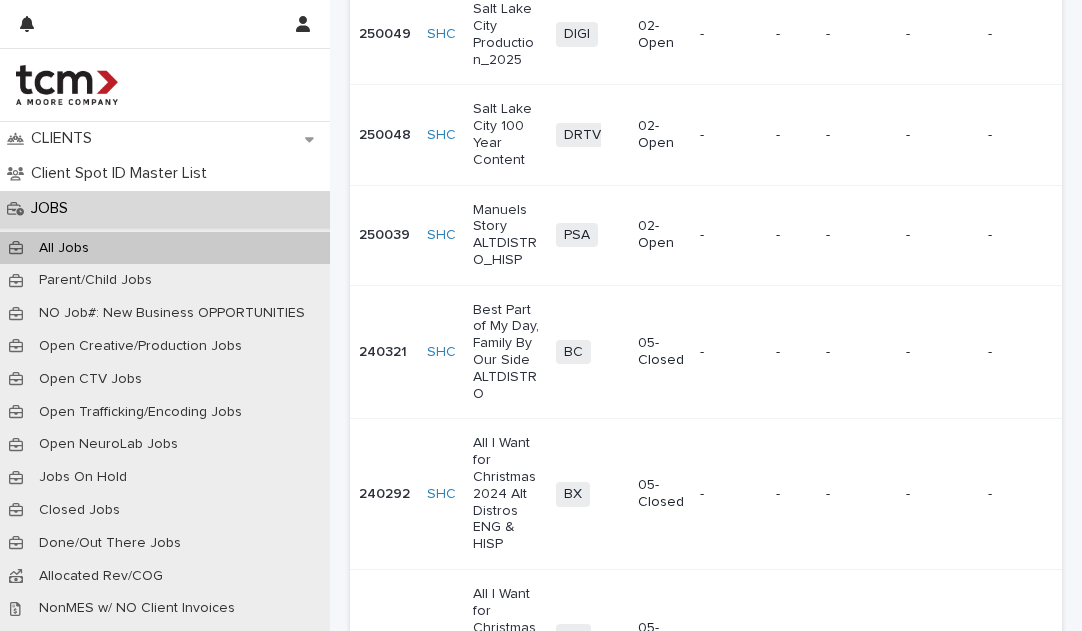 click on "Best Part of My Day, Family By Our Side ALTDISTRO" at bounding box center (506, 352) 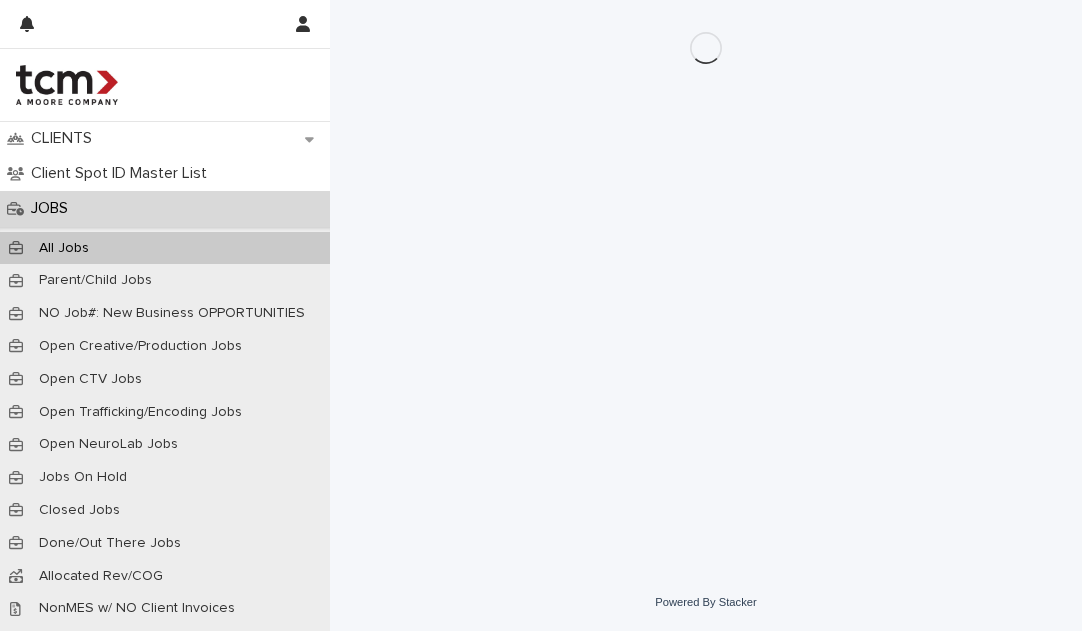 scroll, scrollTop: 0, scrollLeft: 0, axis: both 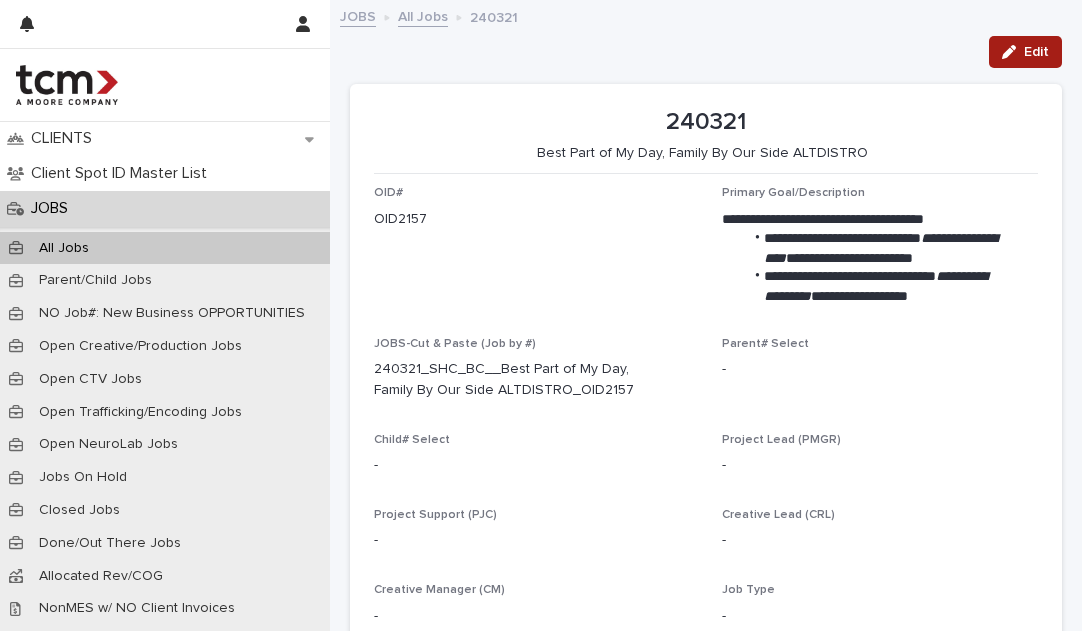 click on "Edit" at bounding box center (1036, 52) 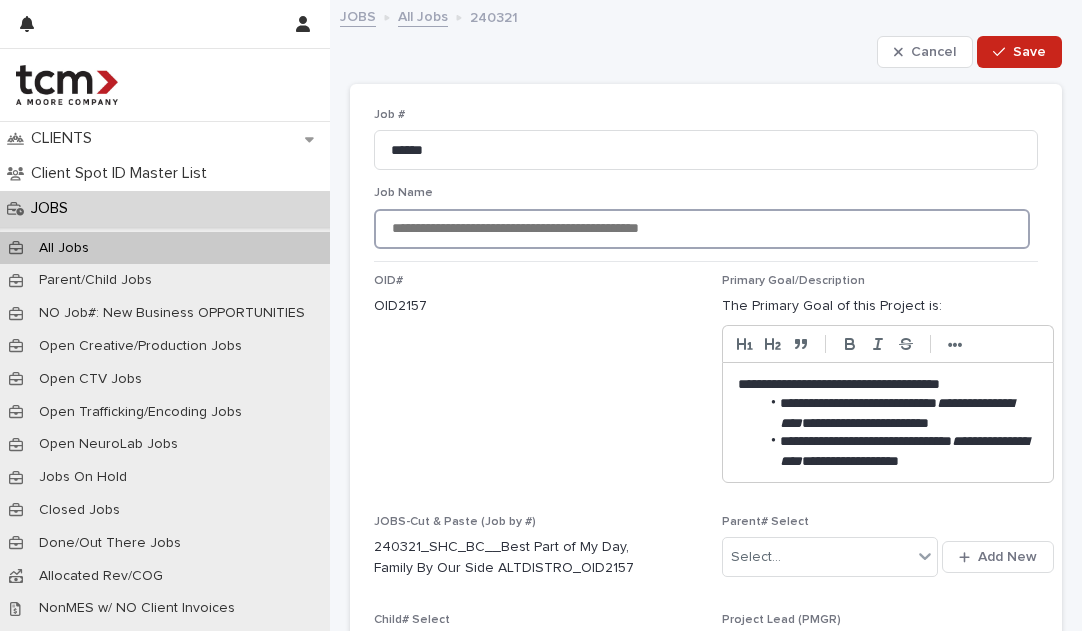 click on "**********" at bounding box center [702, 229] 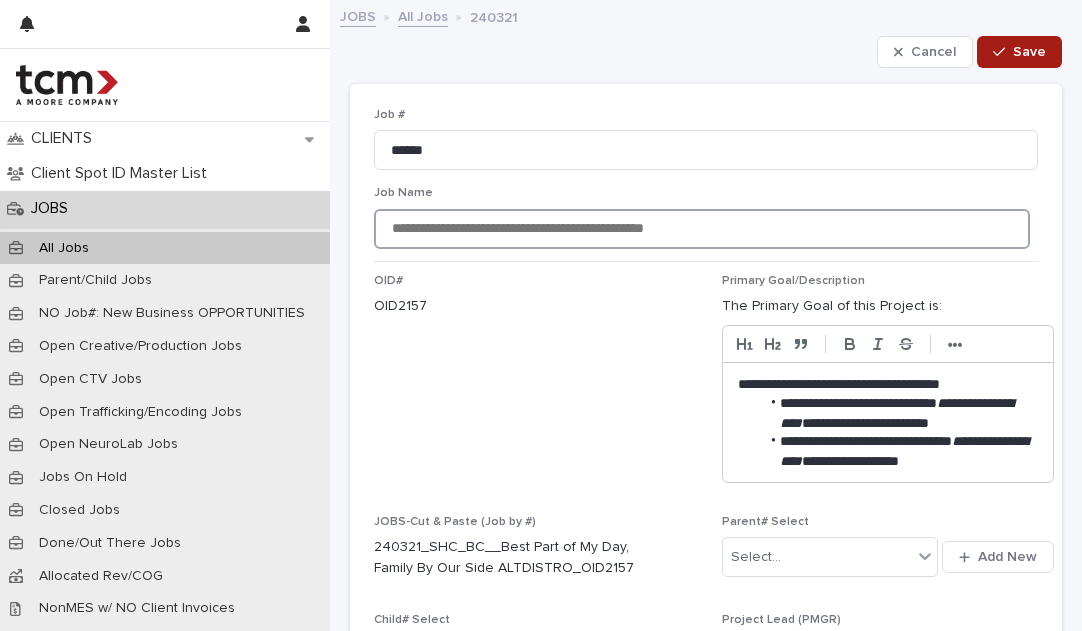 type on "**********" 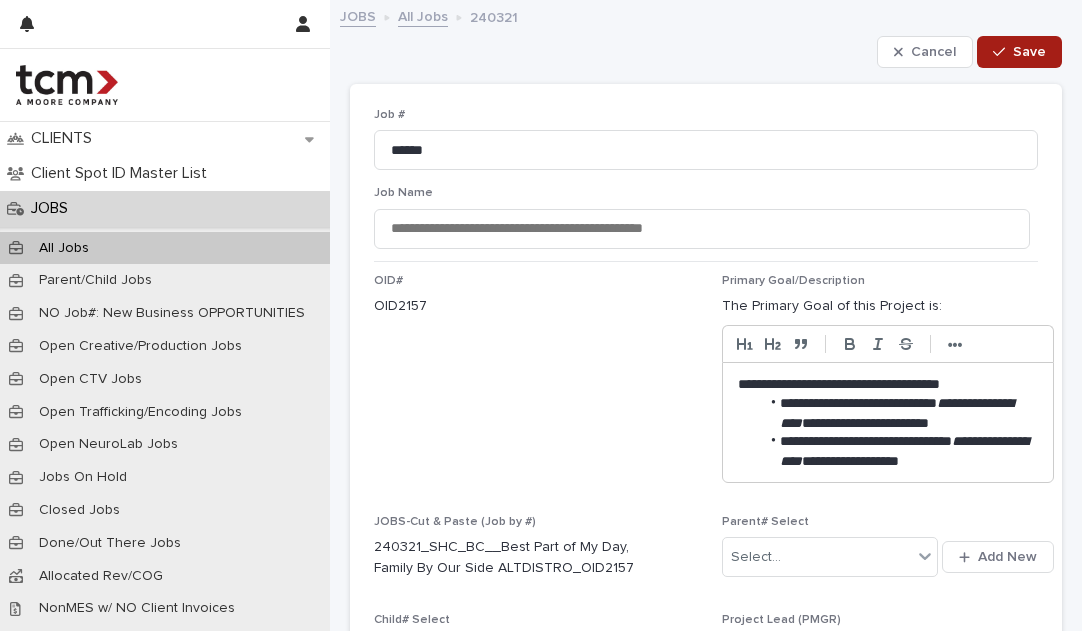click on "Save" at bounding box center [1029, 52] 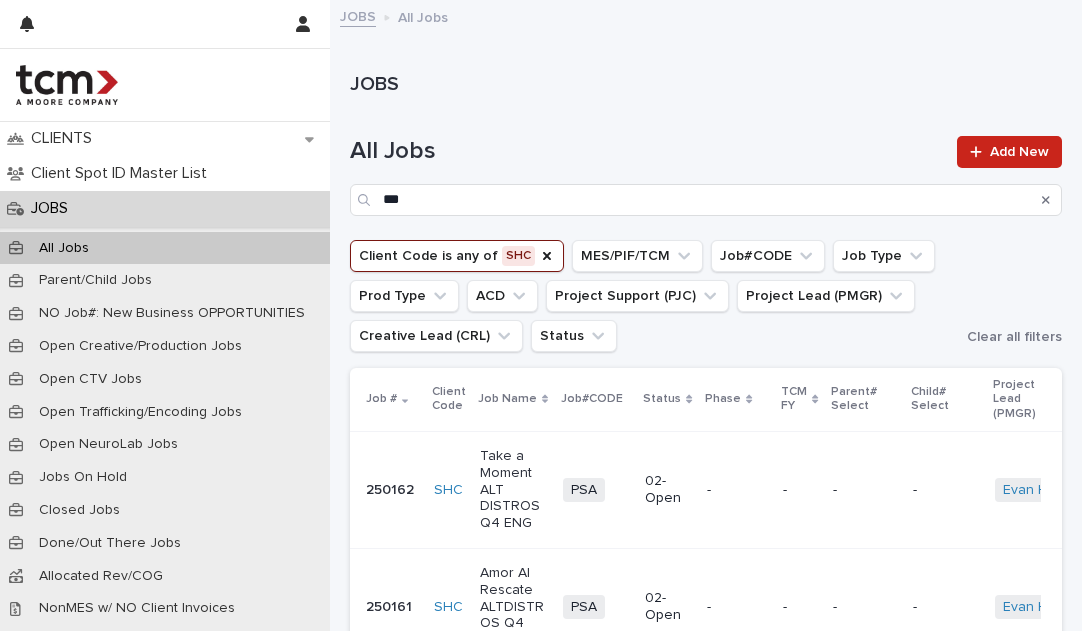 scroll, scrollTop: 0, scrollLeft: 0, axis: both 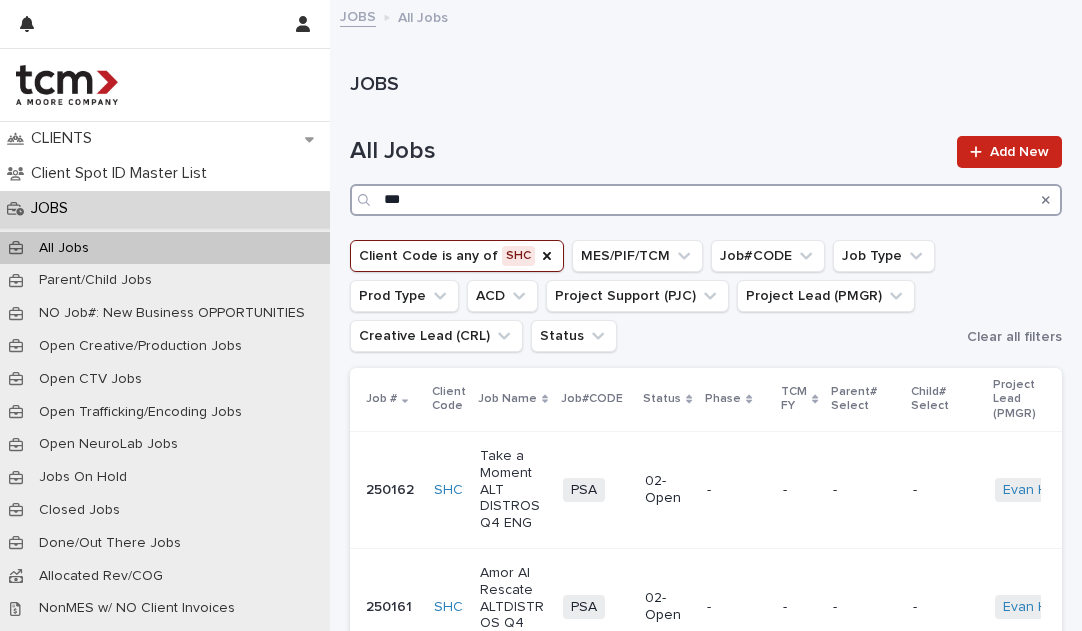 drag, startPoint x: 786, startPoint y: 201, endPoint x: 489, endPoint y: 206, distance: 297.04208 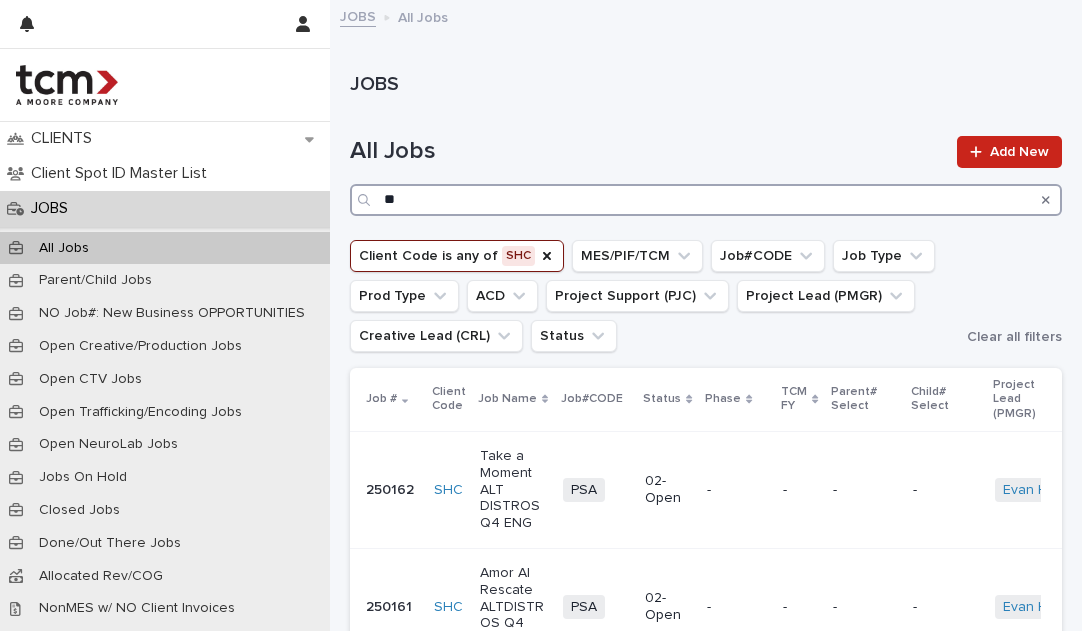 type on "*" 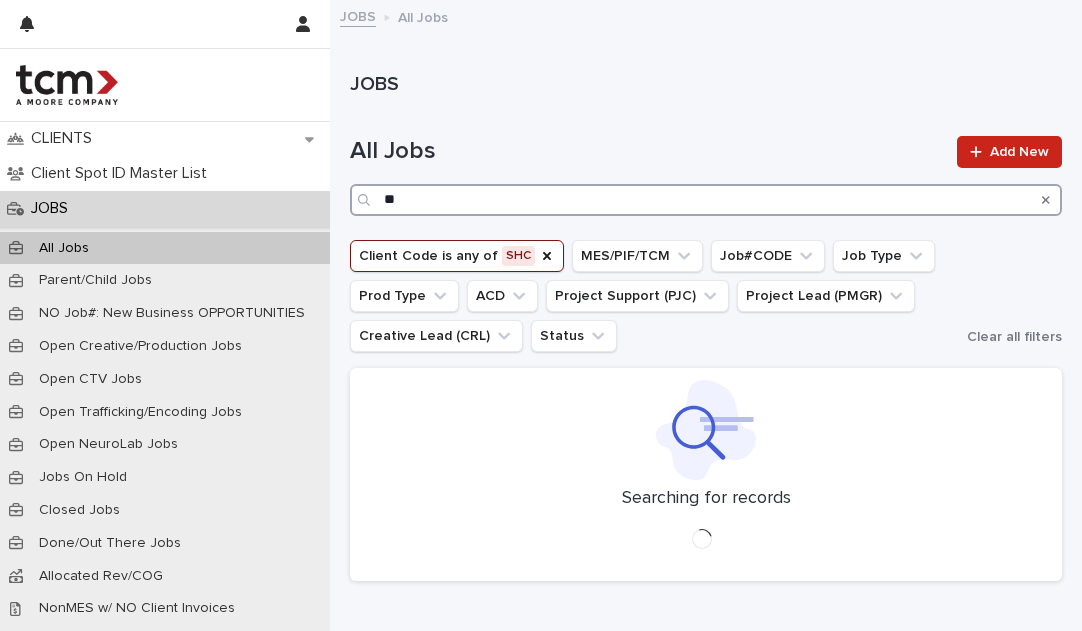 click on "**" at bounding box center [706, 200] 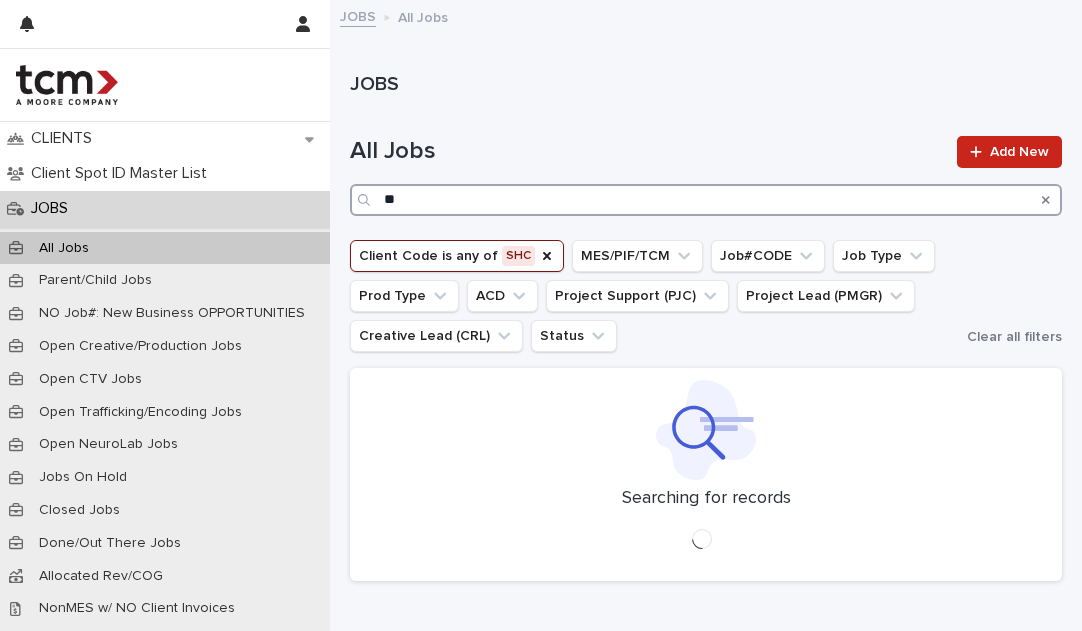 type on "*" 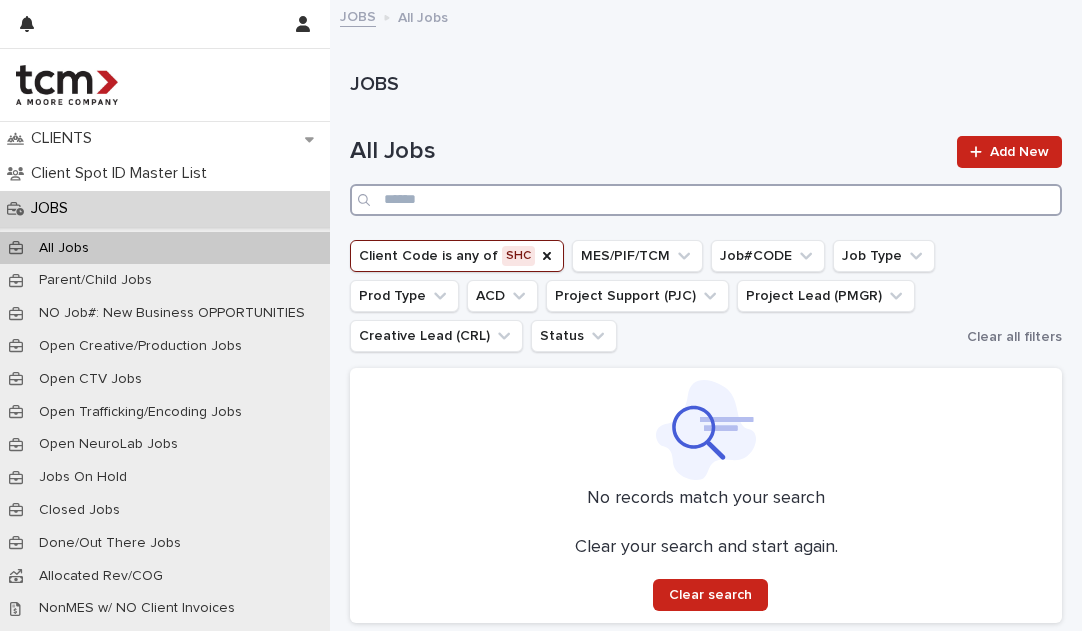 drag, startPoint x: 440, startPoint y: 189, endPoint x: 399, endPoint y: 191, distance: 41.04875 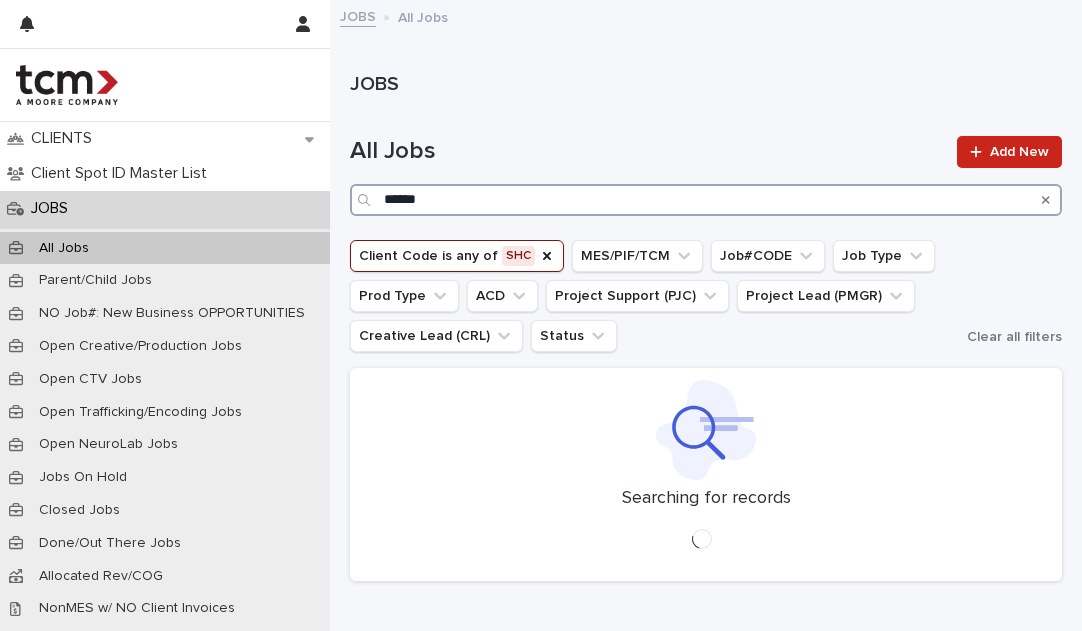 type on "******" 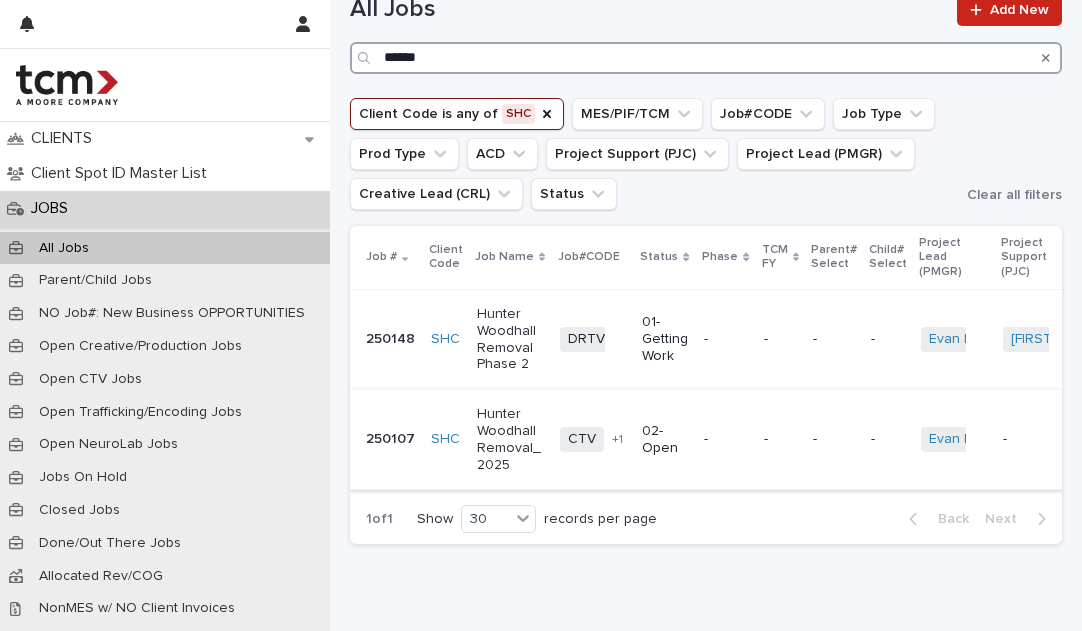 scroll, scrollTop: 141, scrollLeft: 0, axis: vertical 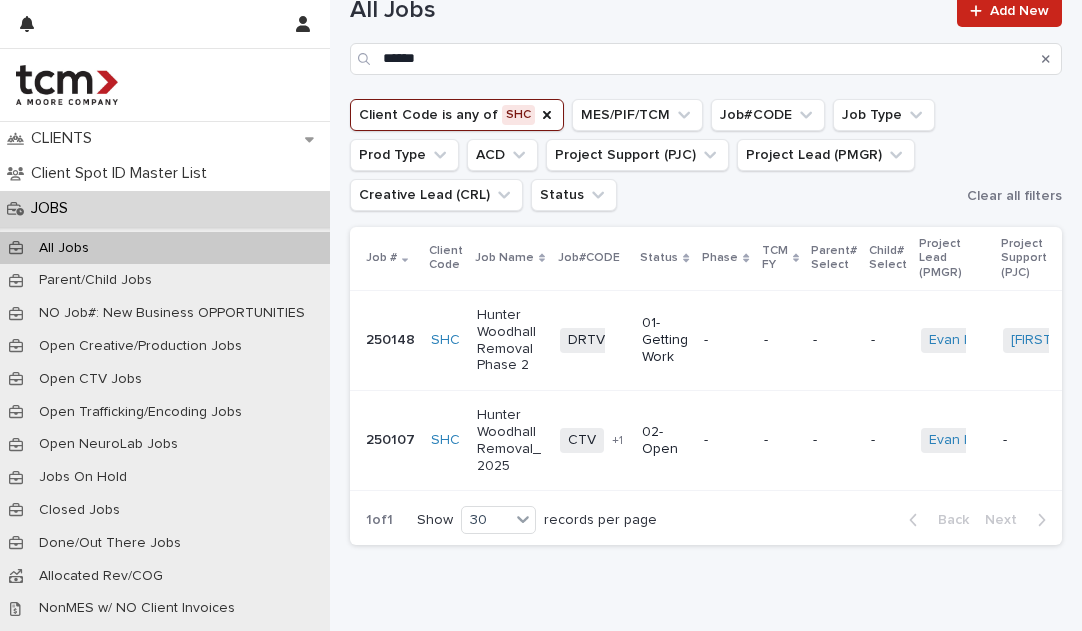 click on "Hunter Woodhall Removal_2025" at bounding box center [510, 440] 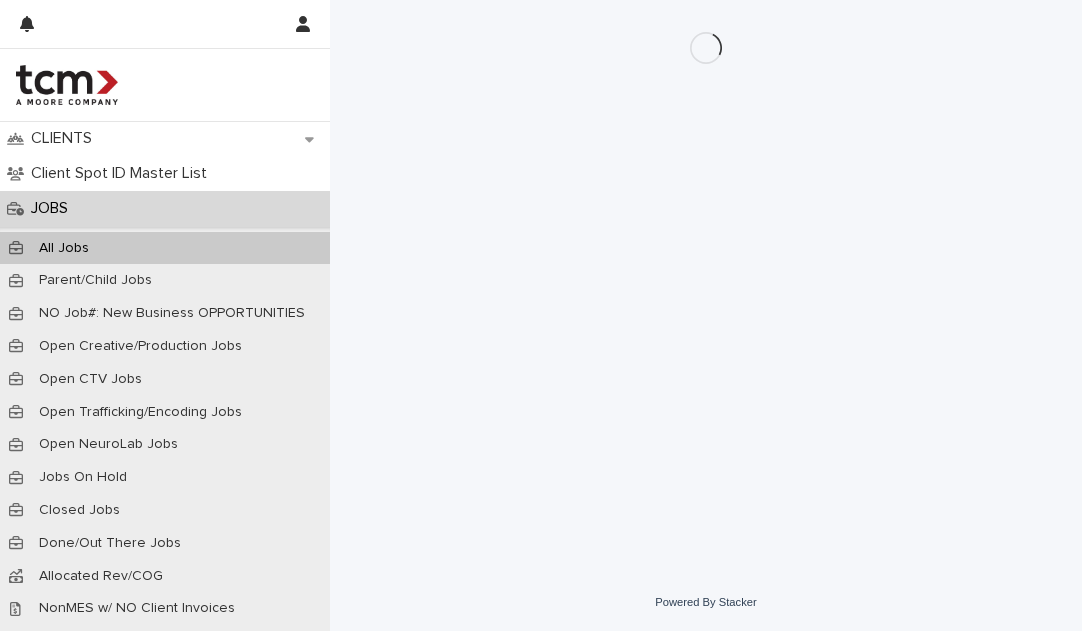 scroll, scrollTop: 0, scrollLeft: 0, axis: both 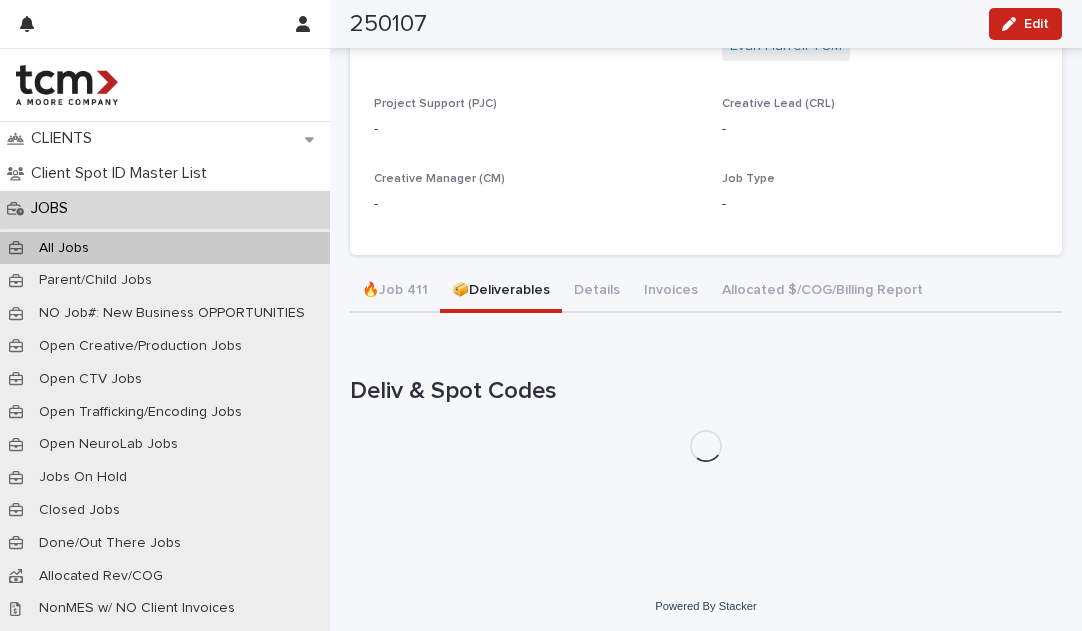 click on "📦Deliverables" at bounding box center [501, 292] 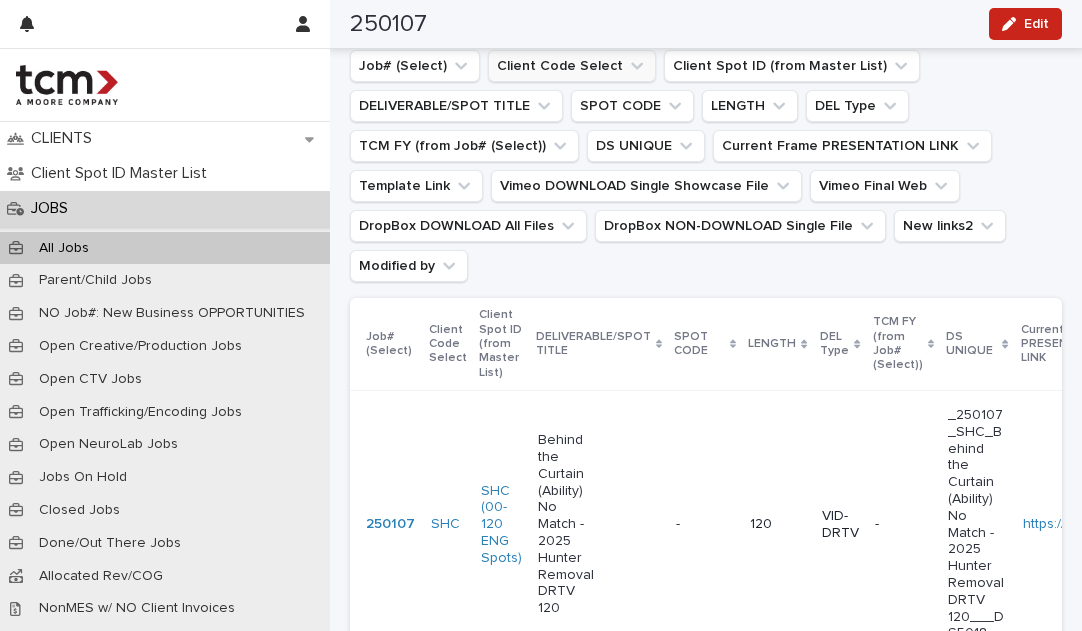 scroll, scrollTop: 797, scrollLeft: 0, axis: vertical 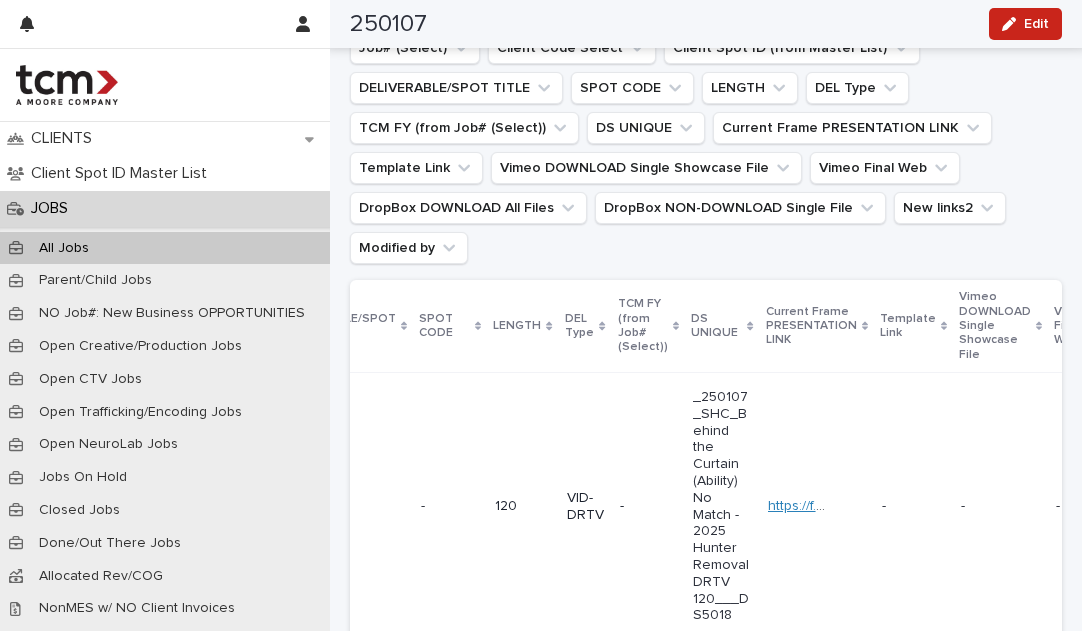 click on "https://f.io/XmgBqJ6L" at bounding box center (834, 506) 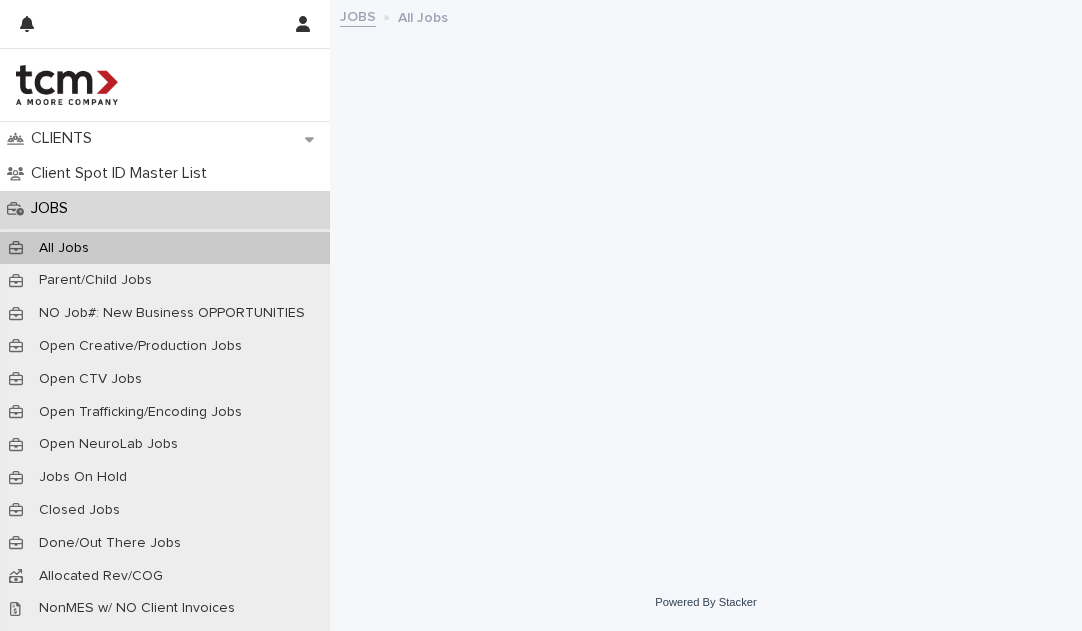 scroll, scrollTop: 0, scrollLeft: 0, axis: both 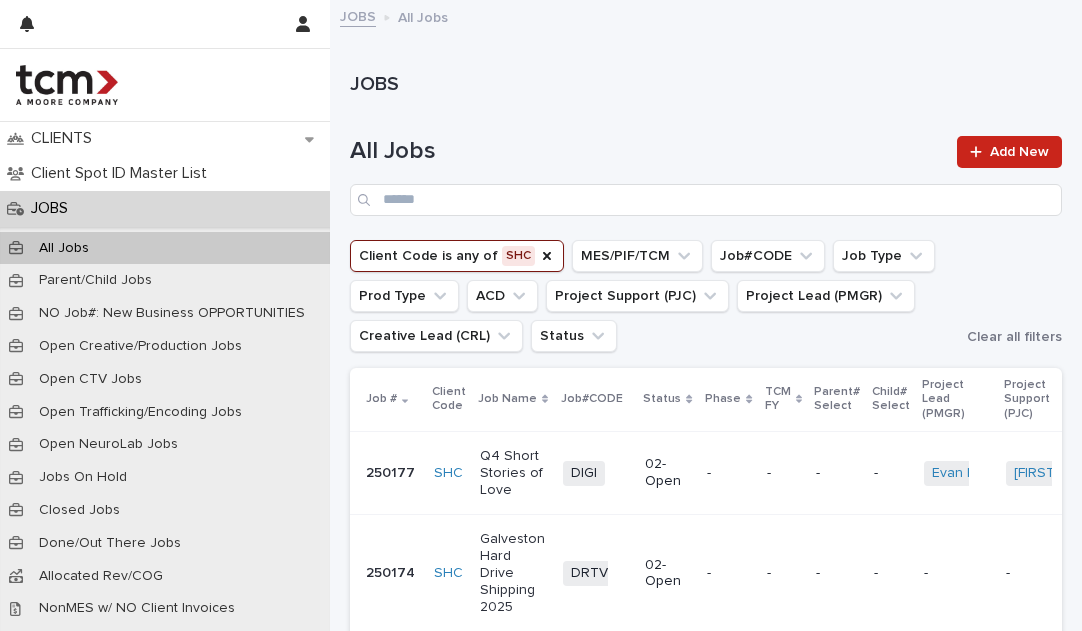 click on "All Jobs" at bounding box center (647, 151) 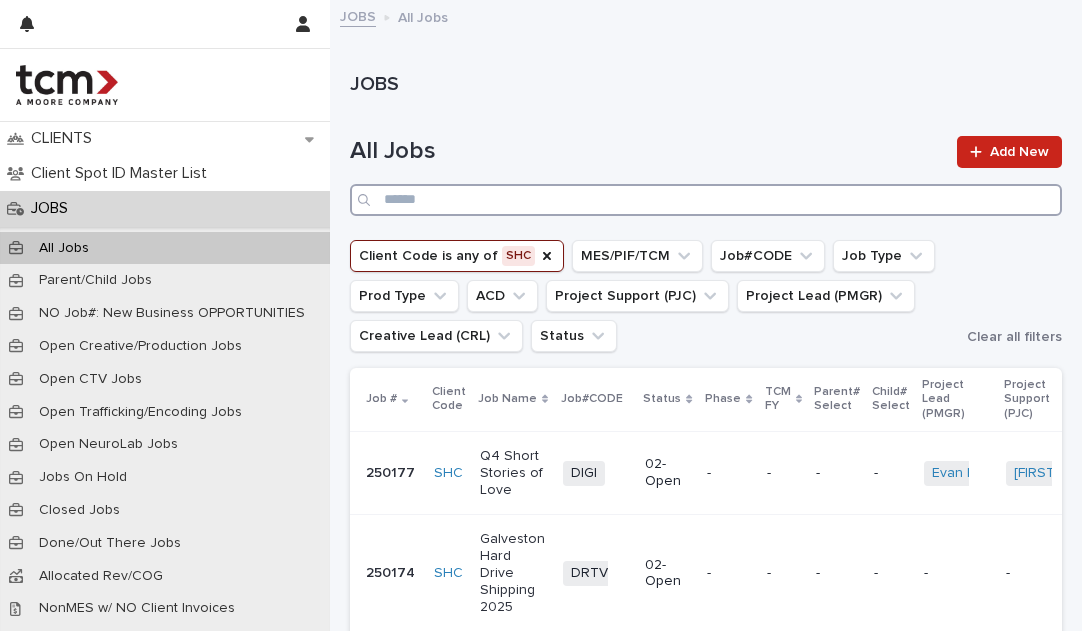 click at bounding box center (706, 200) 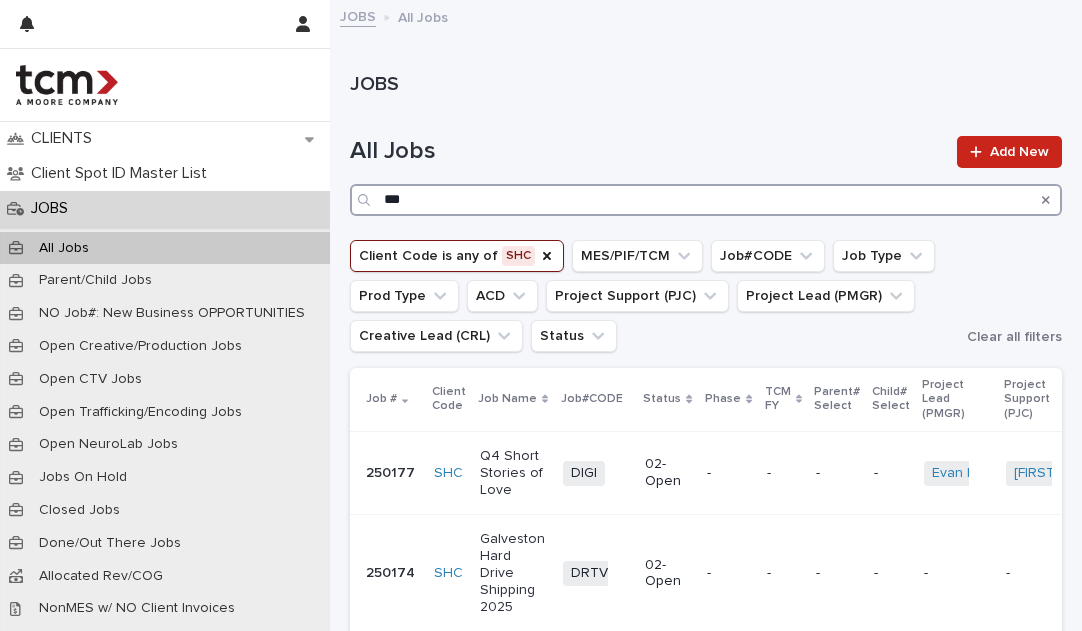 type on "***" 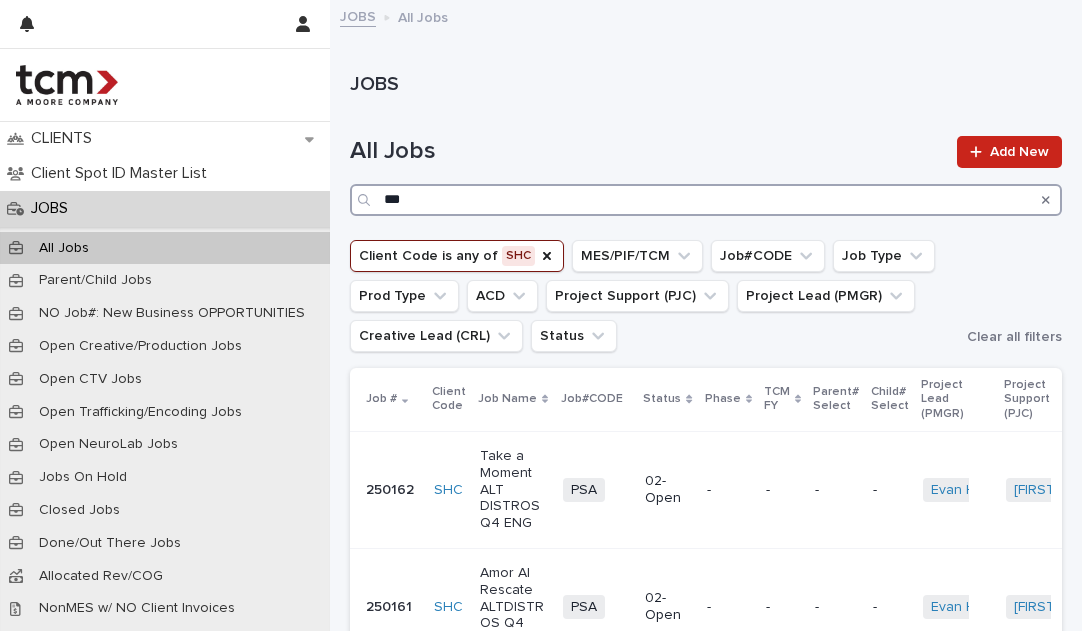 click on "***" at bounding box center (706, 200) 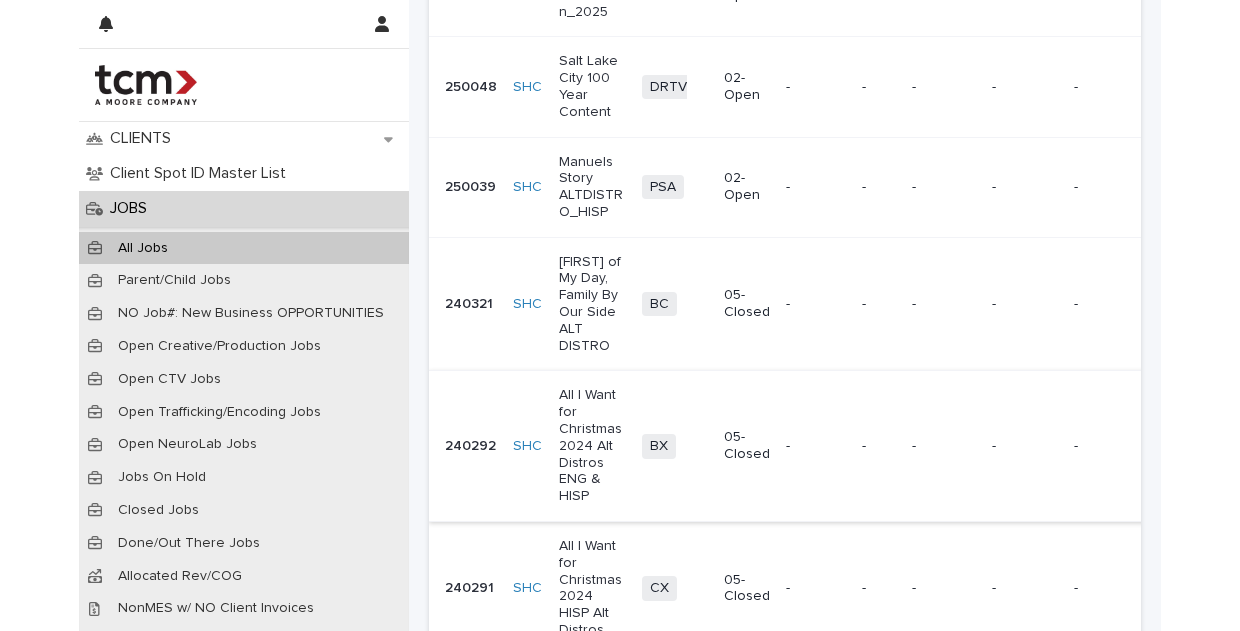 scroll, scrollTop: 813, scrollLeft: 0, axis: vertical 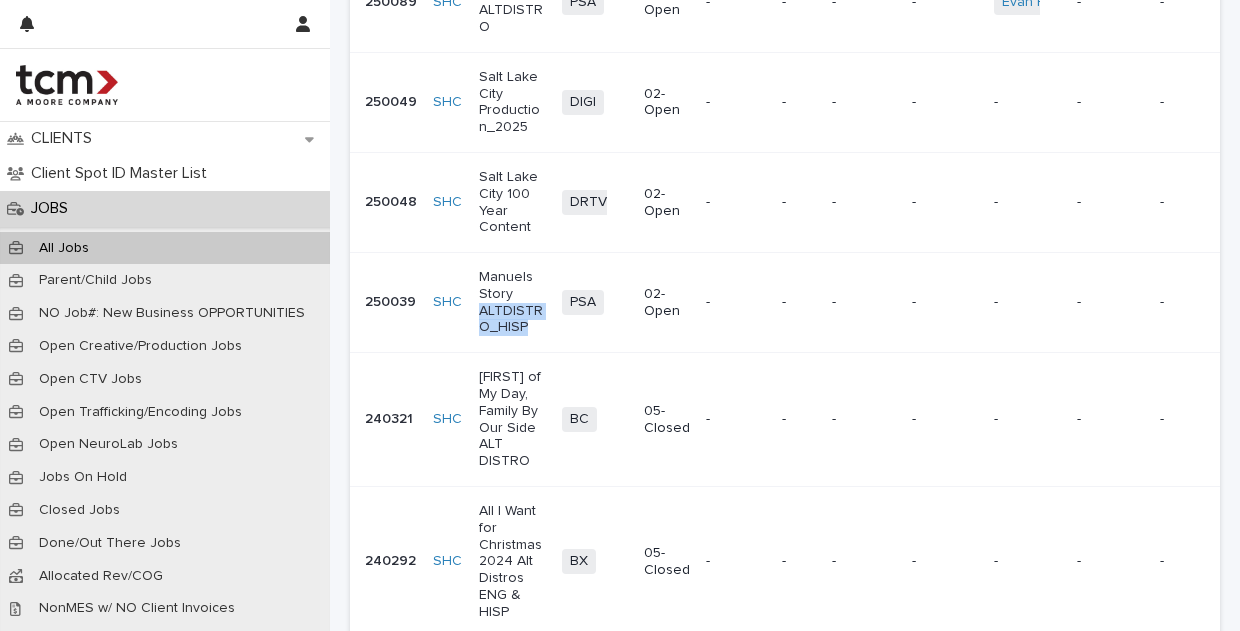 click on "Manuels Story ALTDISTRO_HISP" at bounding box center (512, 302) 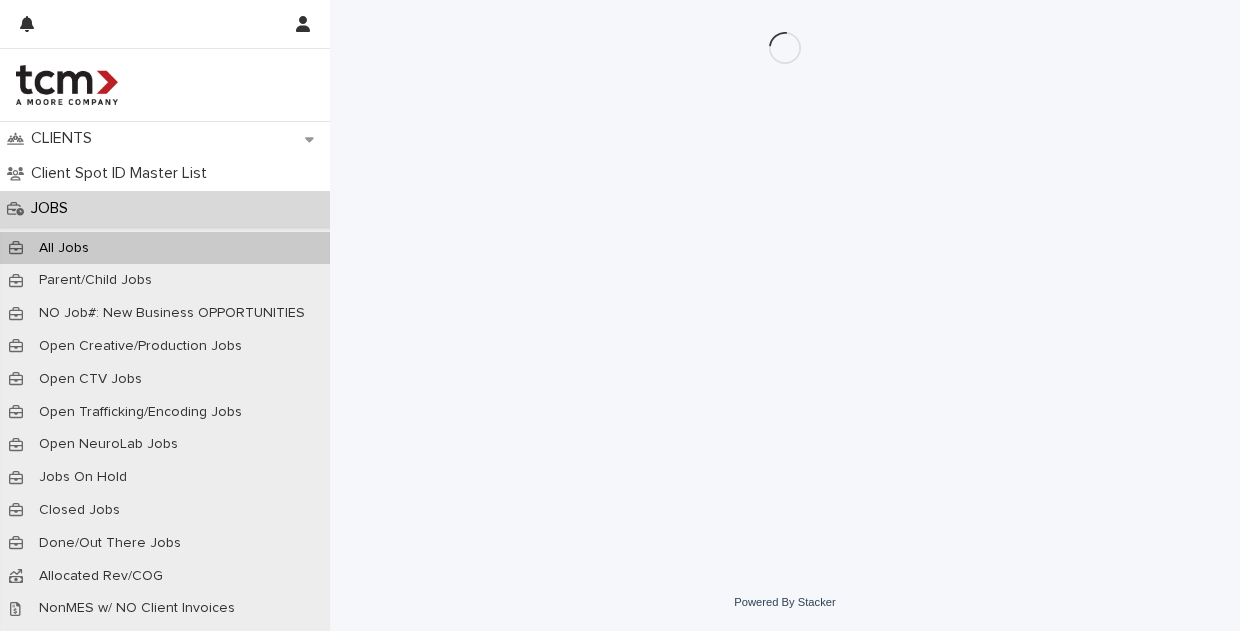 drag, startPoint x: 539, startPoint y: 331, endPoint x: 515, endPoint y: 305, distance: 35.383614 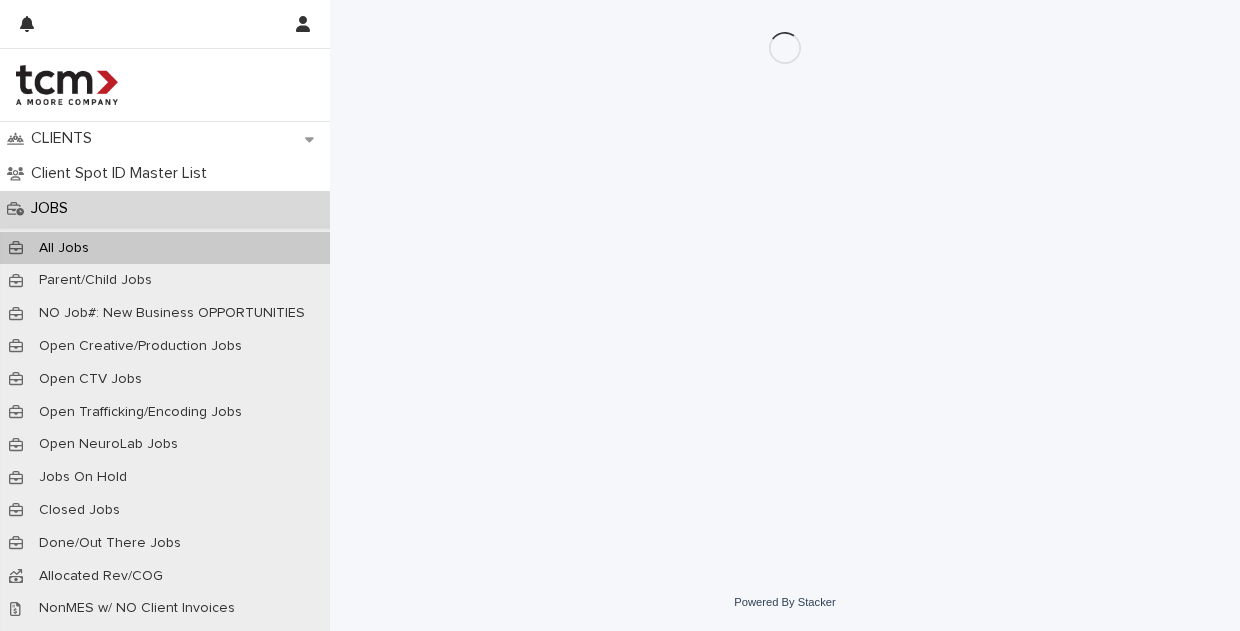 click on "Loading... Saving… Loading... Saving…" at bounding box center [785, 262] 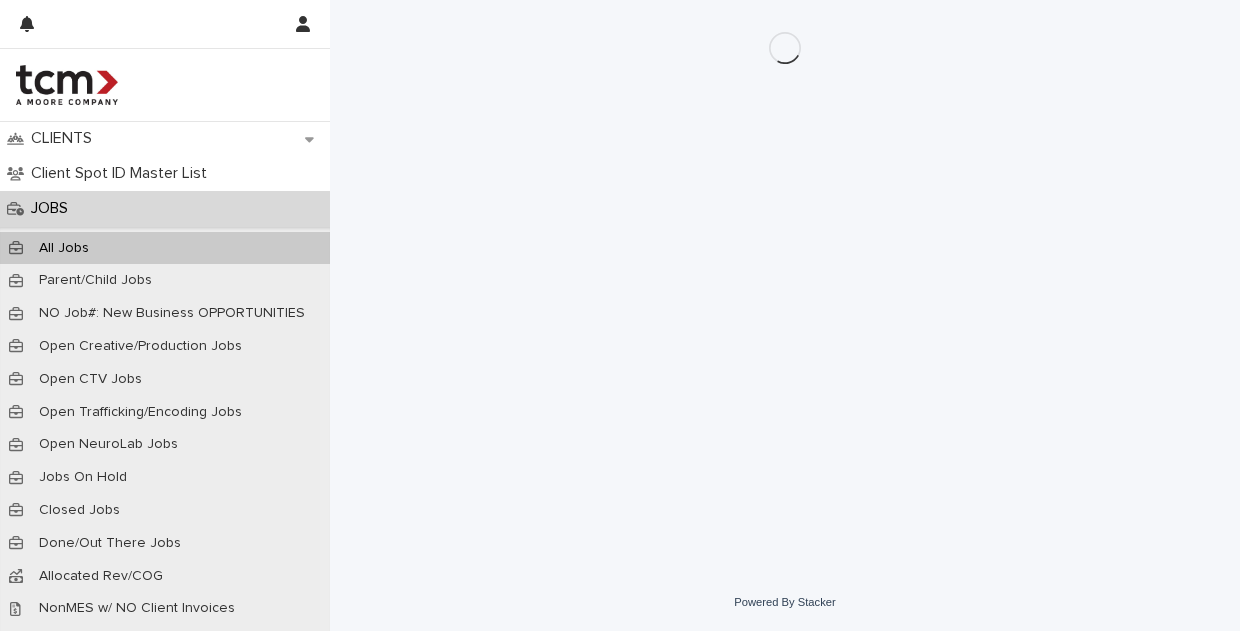 scroll, scrollTop: 0, scrollLeft: 0, axis: both 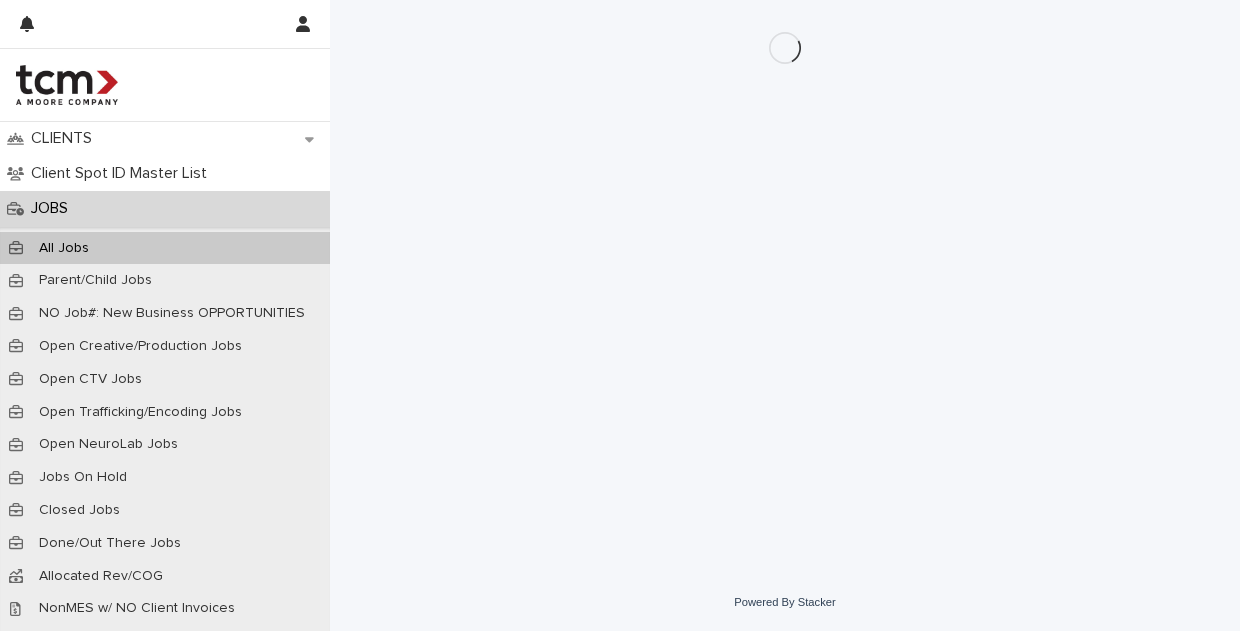 click on "Loading... Saving… Loading... Saving…" at bounding box center [785, 262] 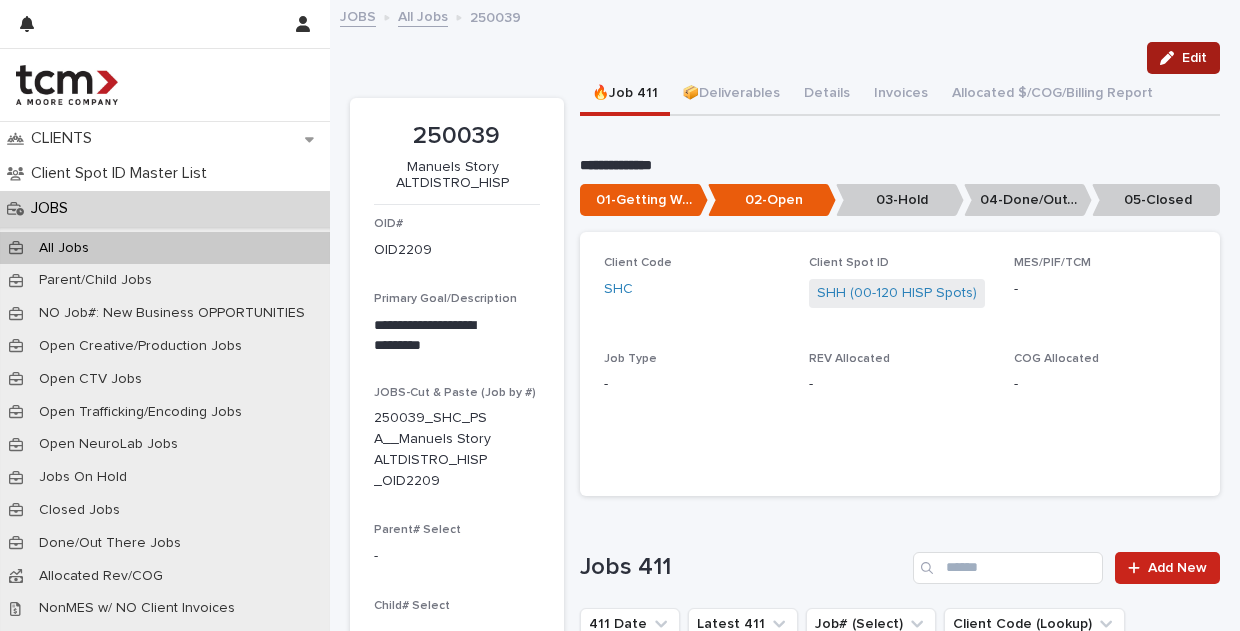 click on "Edit" at bounding box center [1194, 58] 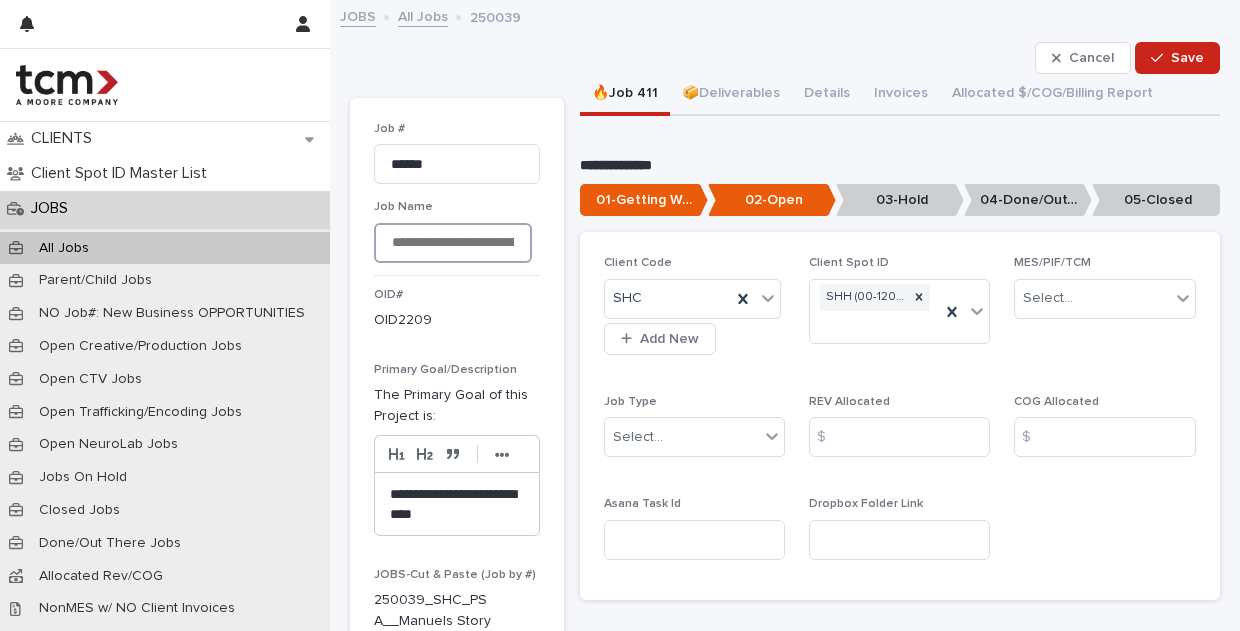 click on "**********" at bounding box center (453, 243) 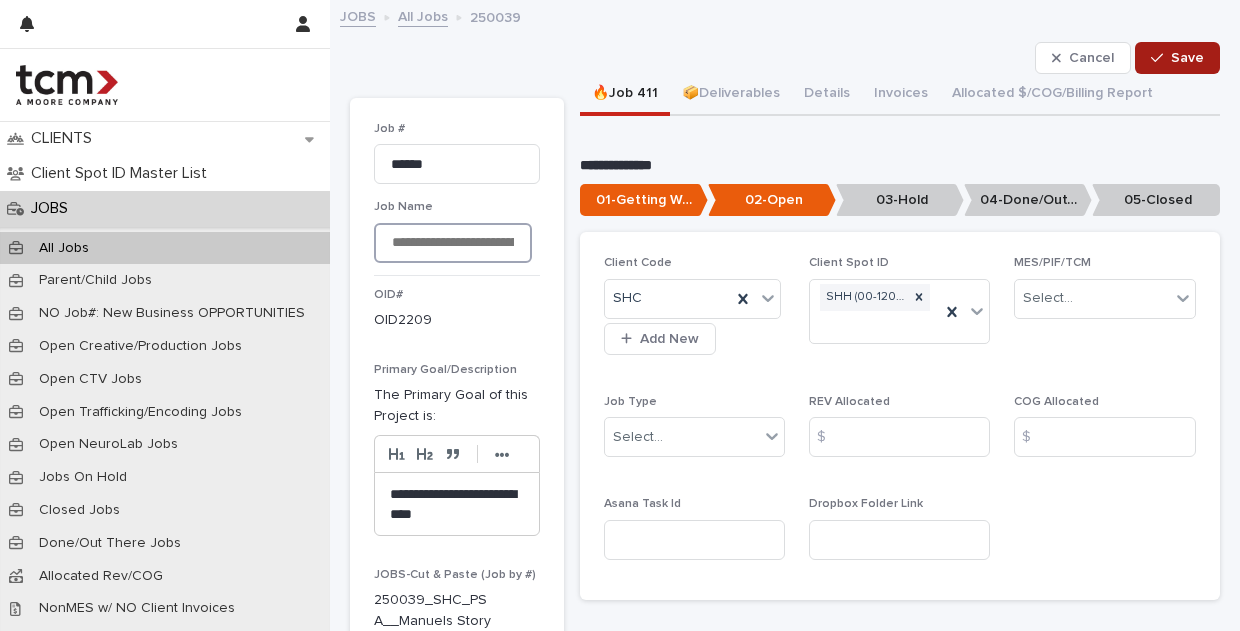 type on "**********" 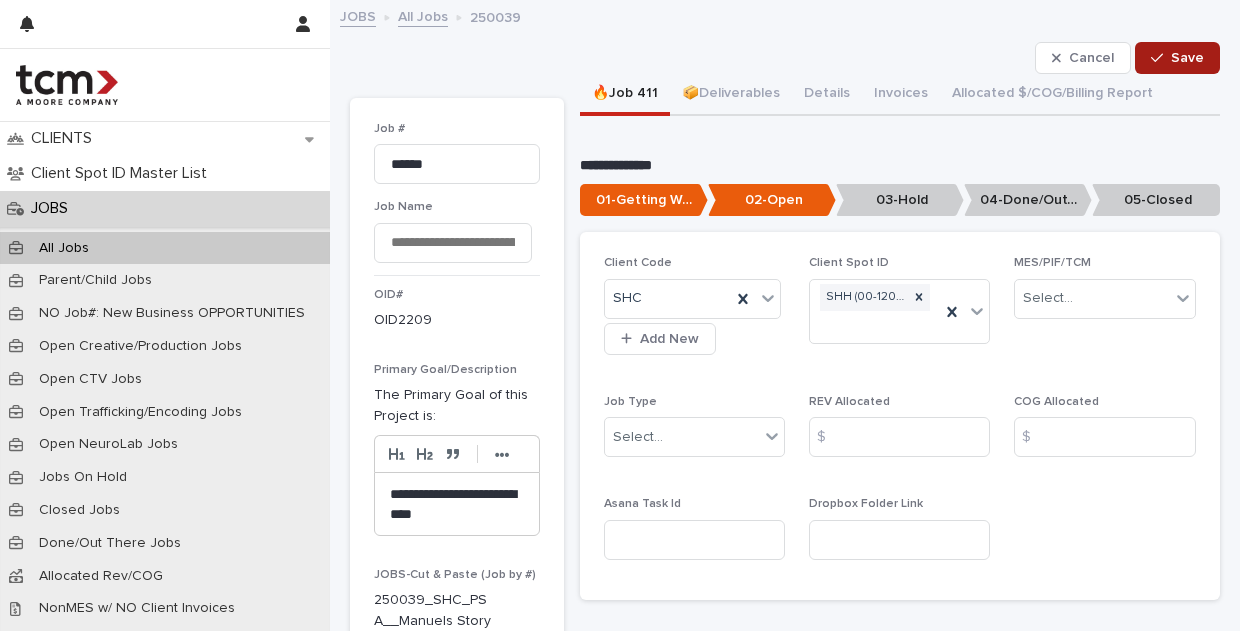 click 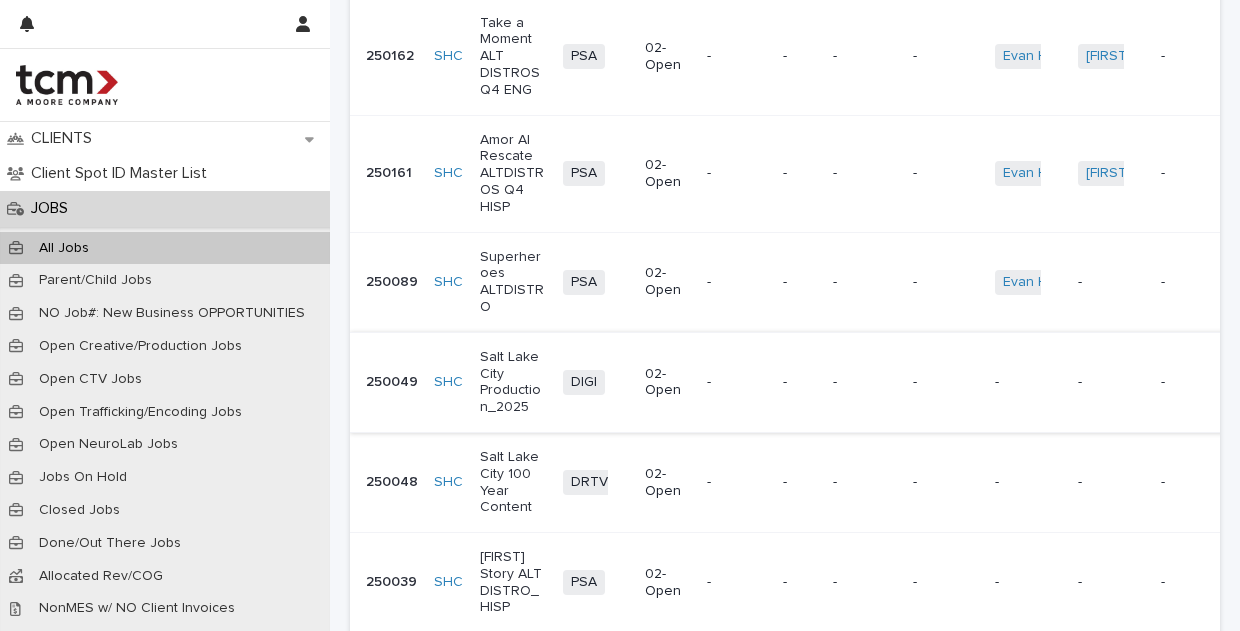 scroll, scrollTop: 325, scrollLeft: 0, axis: vertical 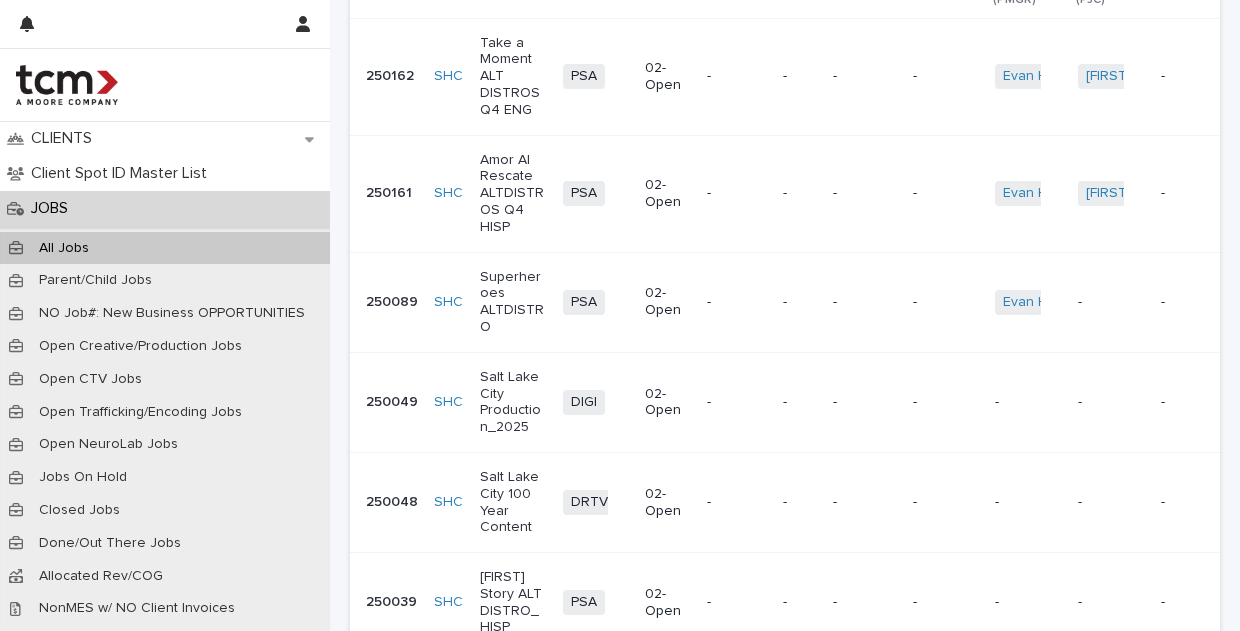 click on "Superheroes ALTDISTRO" at bounding box center [513, 302] 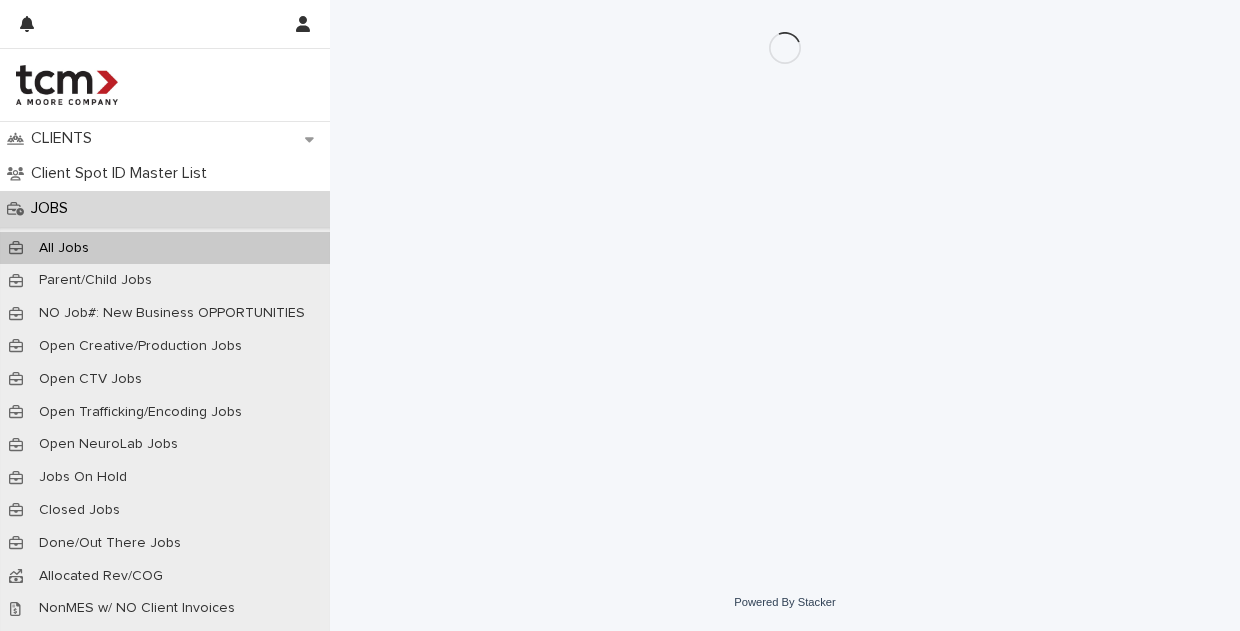 scroll, scrollTop: 0, scrollLeft: 0, axis: both 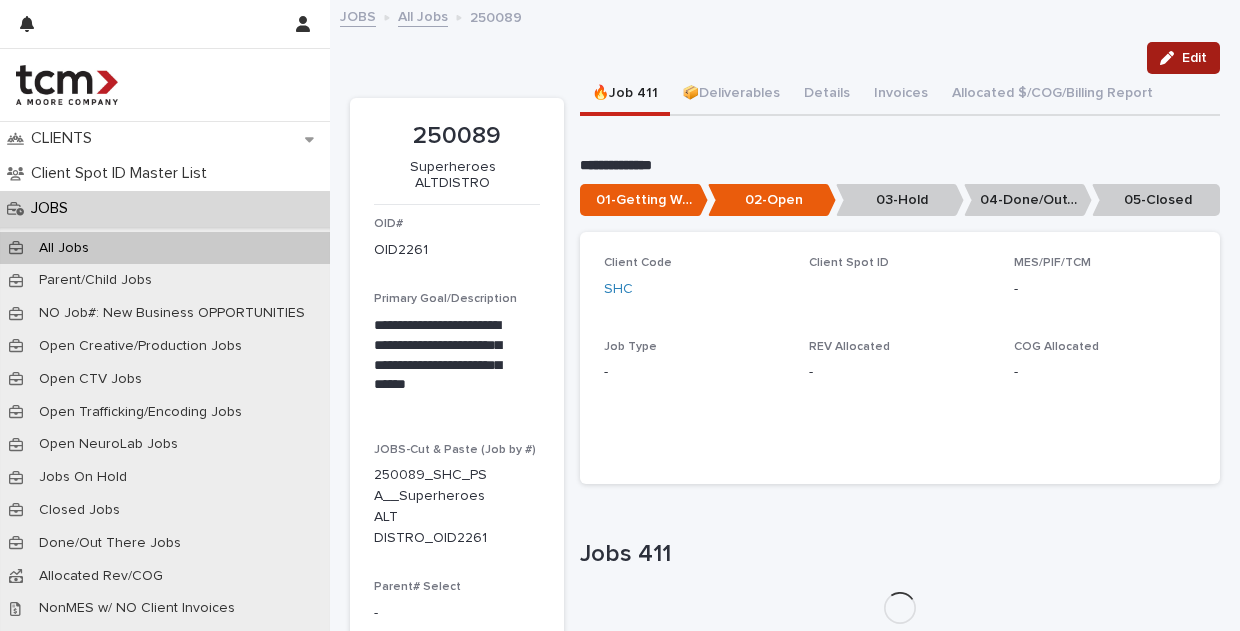 click on "Edit" at bounding box center (1183, 58) 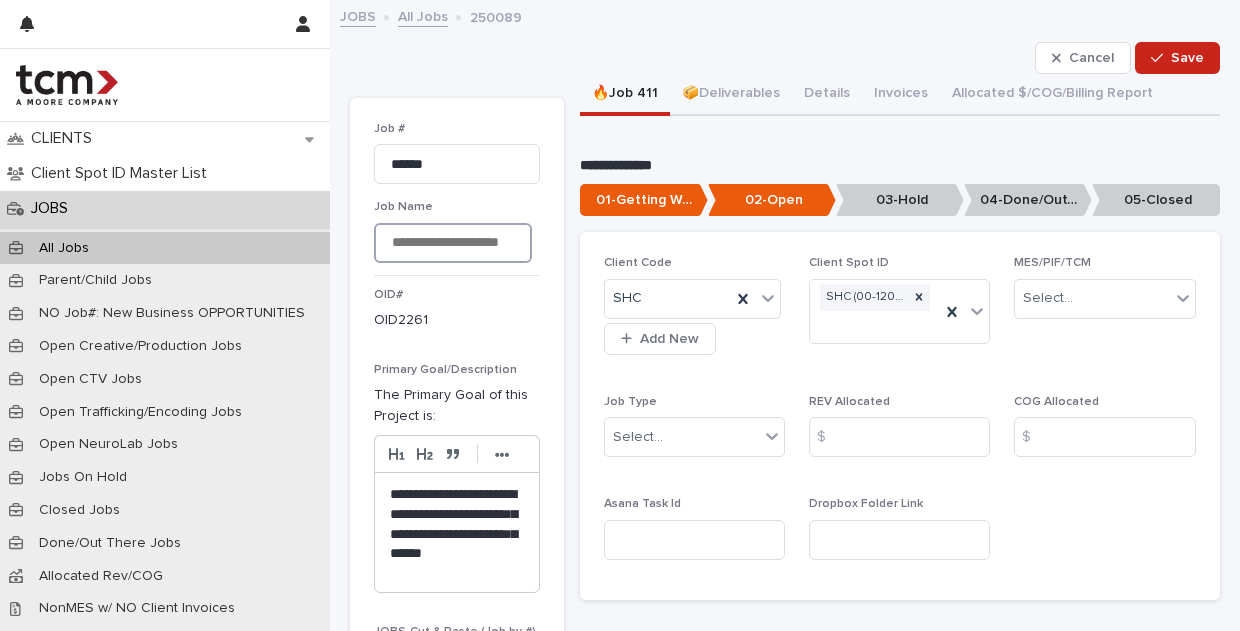 click on "**********" at bounding box center [453, 243] 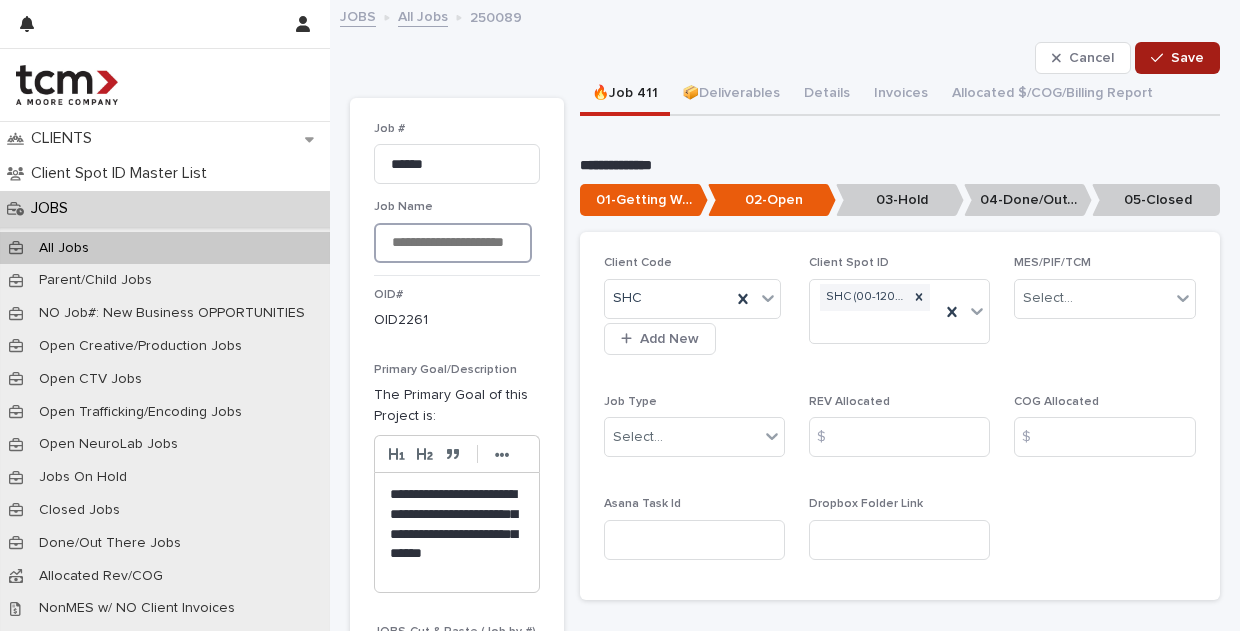 type on "**********" 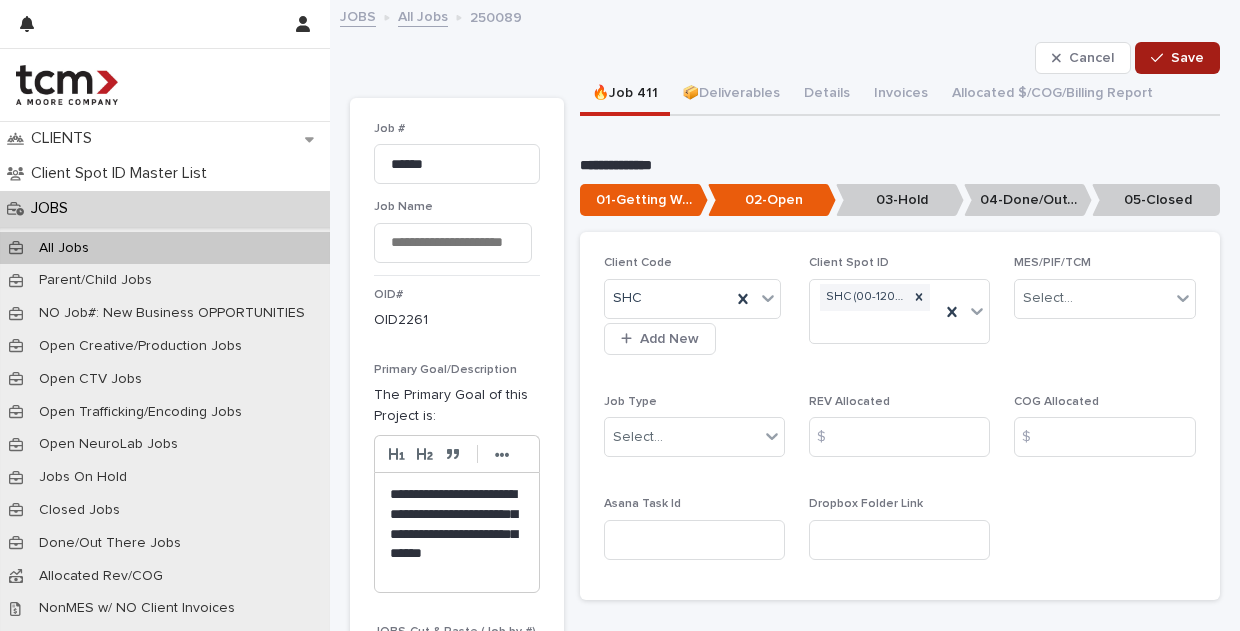 click on "Save" at bounding box center (1187, 58) 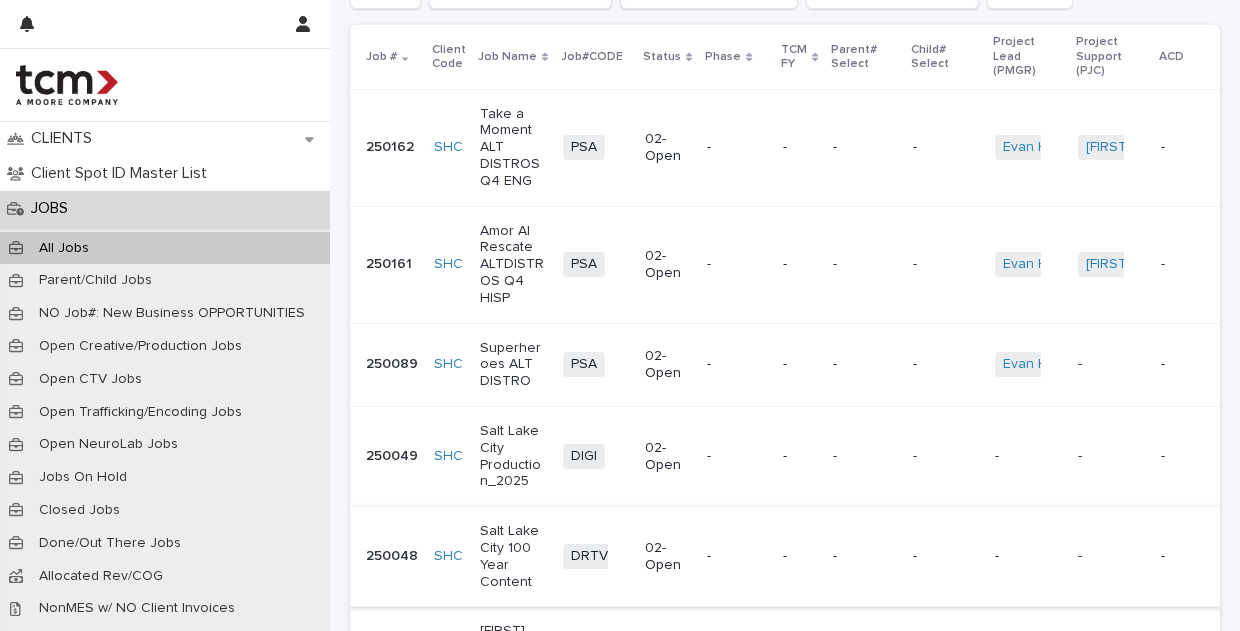 scroll, scrollTop: 252, scrollLeft: 0, axis: vertical 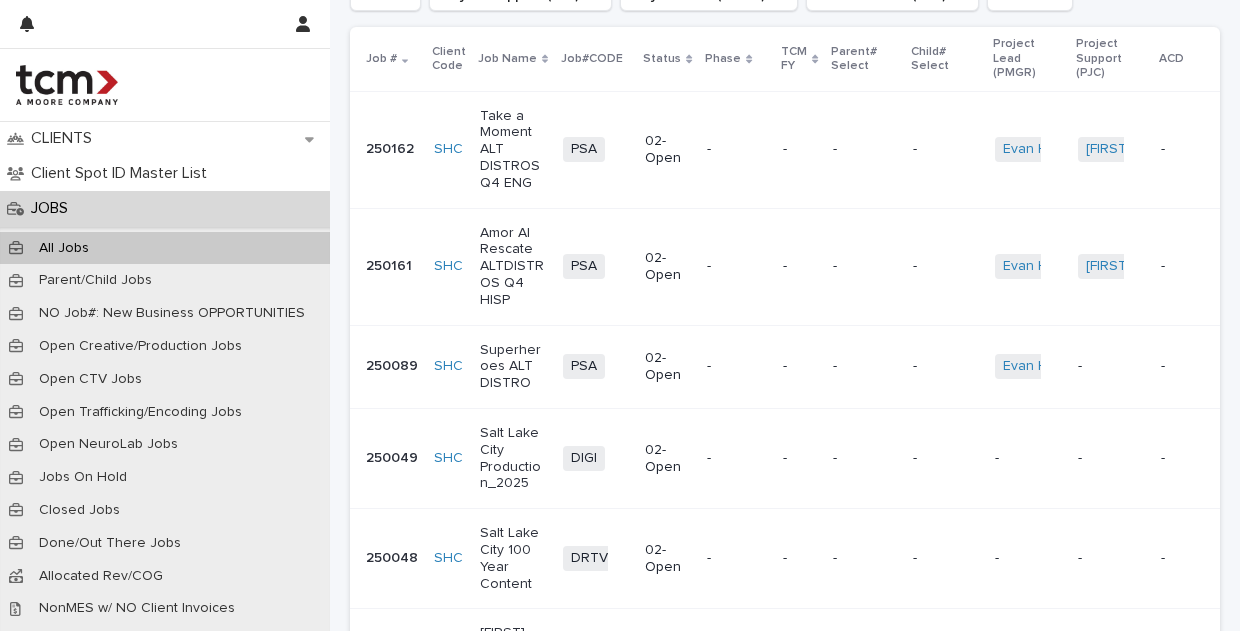 click on "Amor Al Rescate ALTDISTROS Q4 HISP" at bounding box center (513, 267) 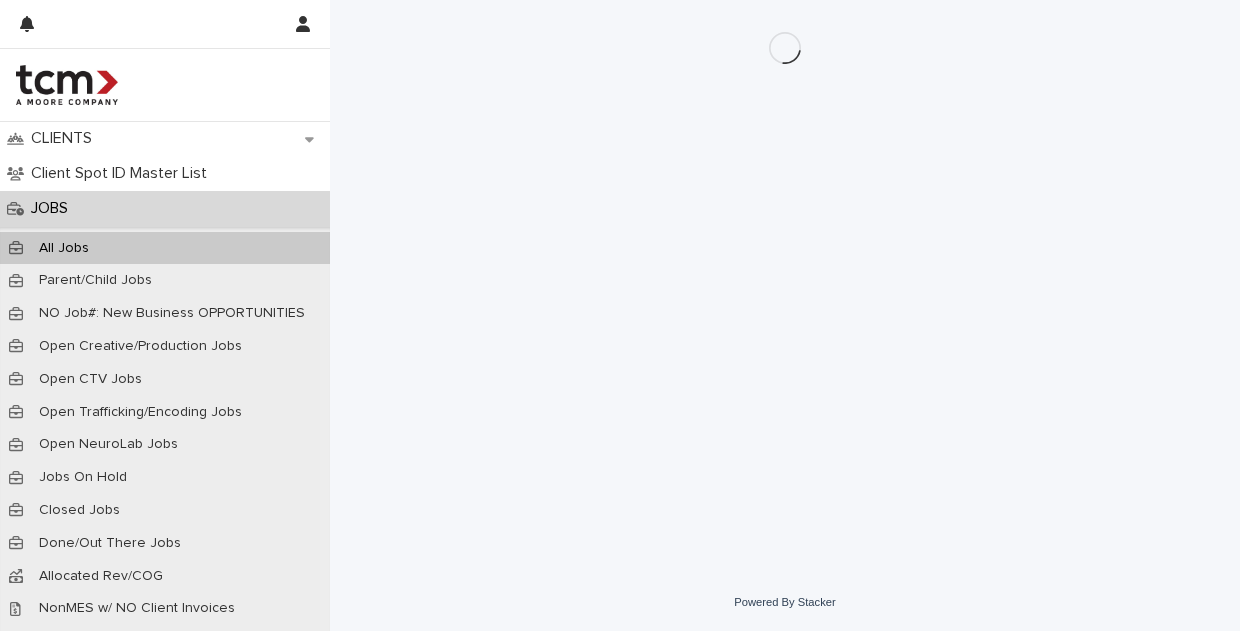 scroll, scrollTop: 0, scrollLeft: 0, axis: both 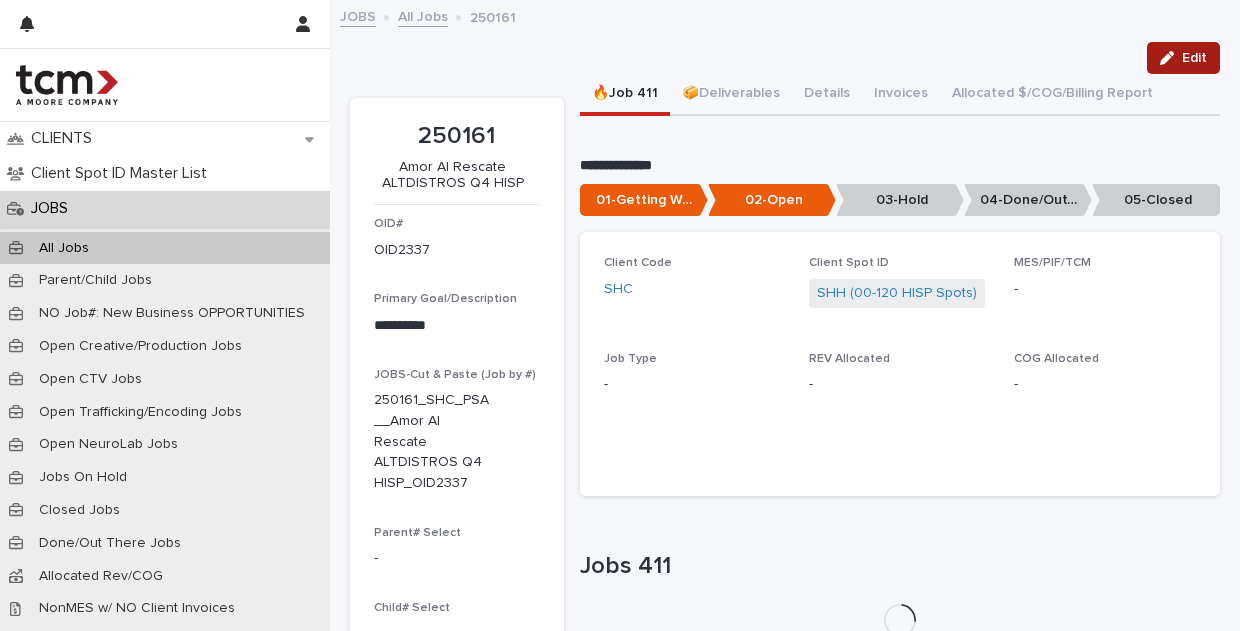 click at bounding box center (1171, 58) 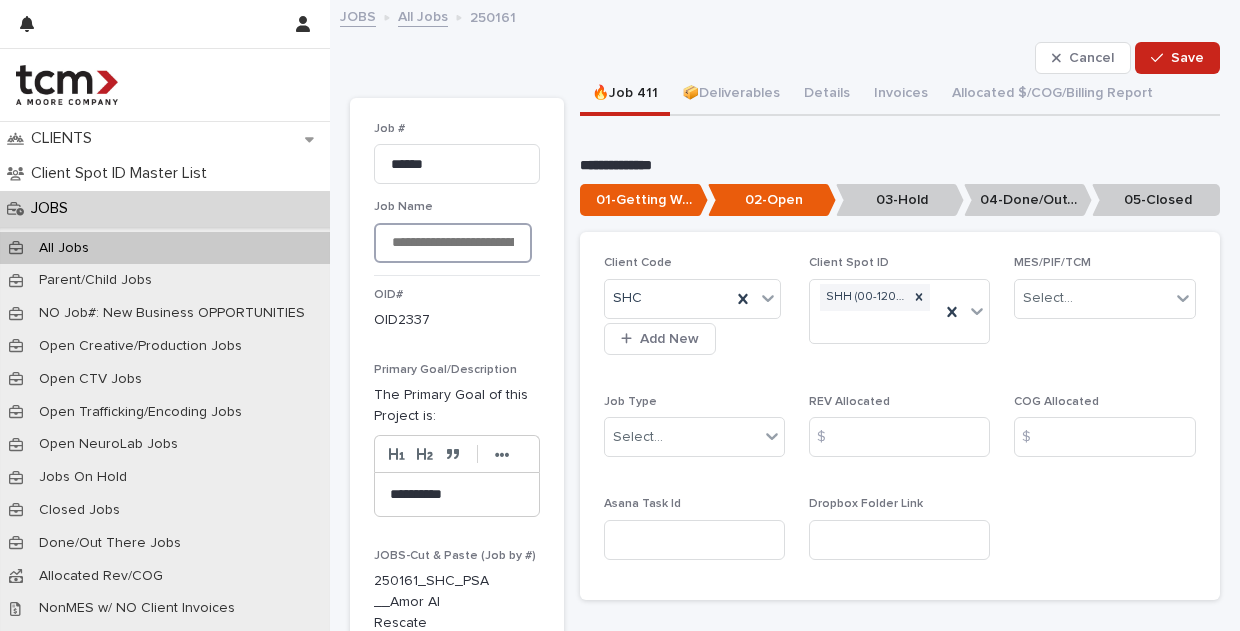 click on "**********" at bounding box center [453, 243] 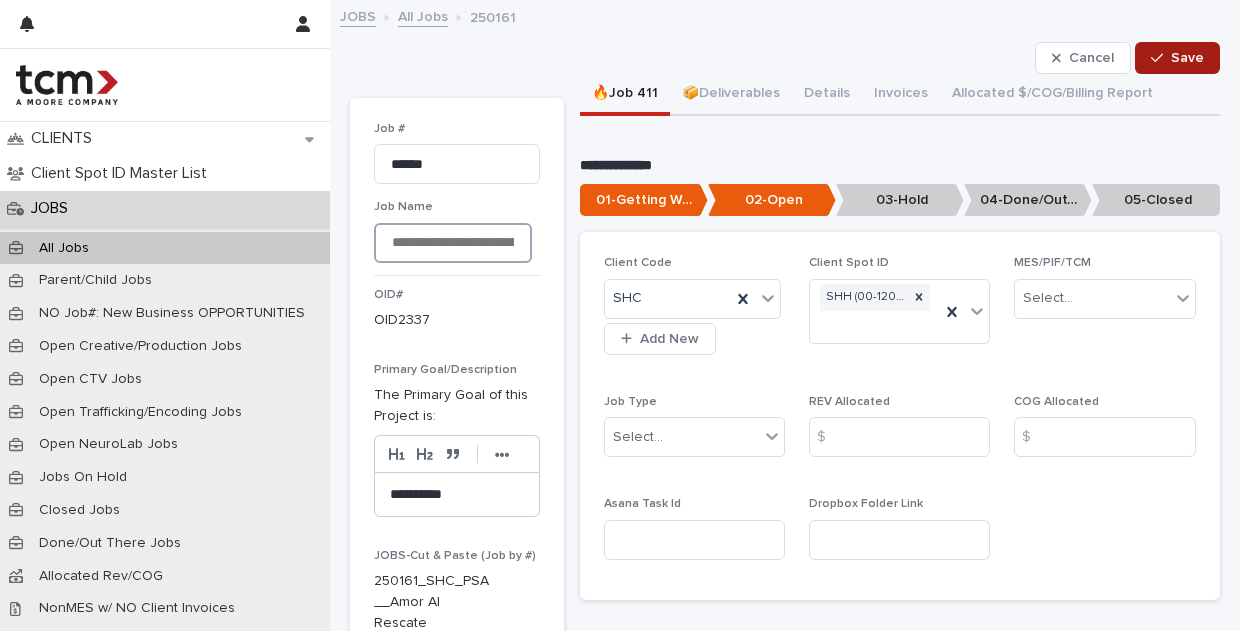 type on "**********" 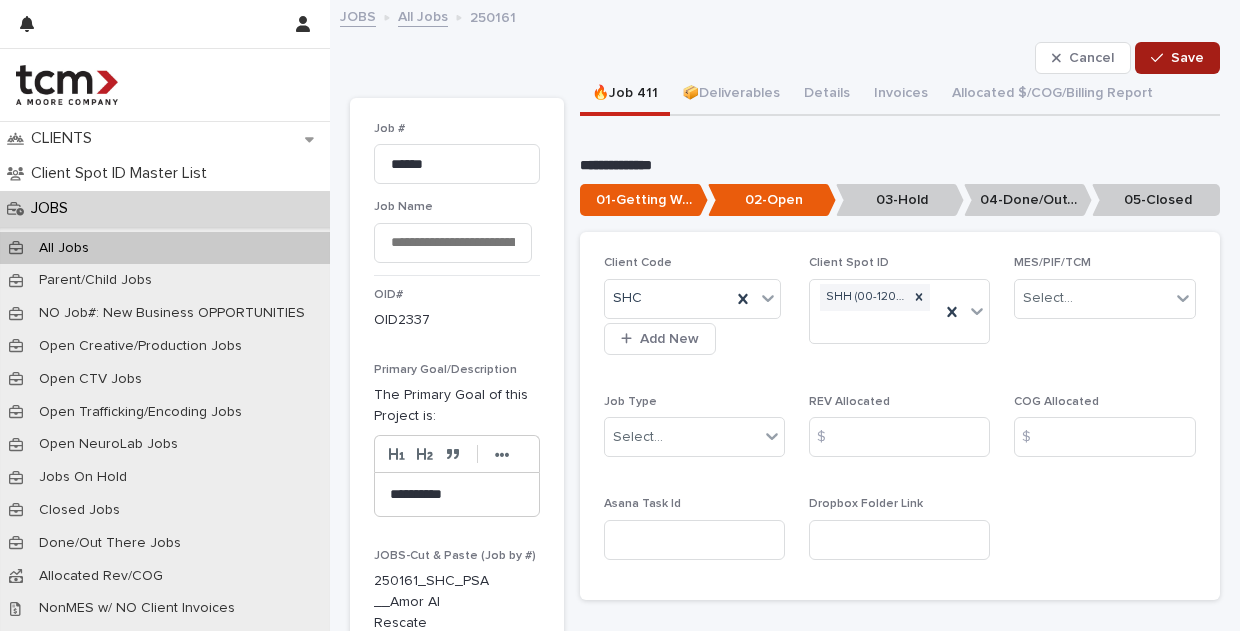 click on "Save" at bounding box center [1177, 58] 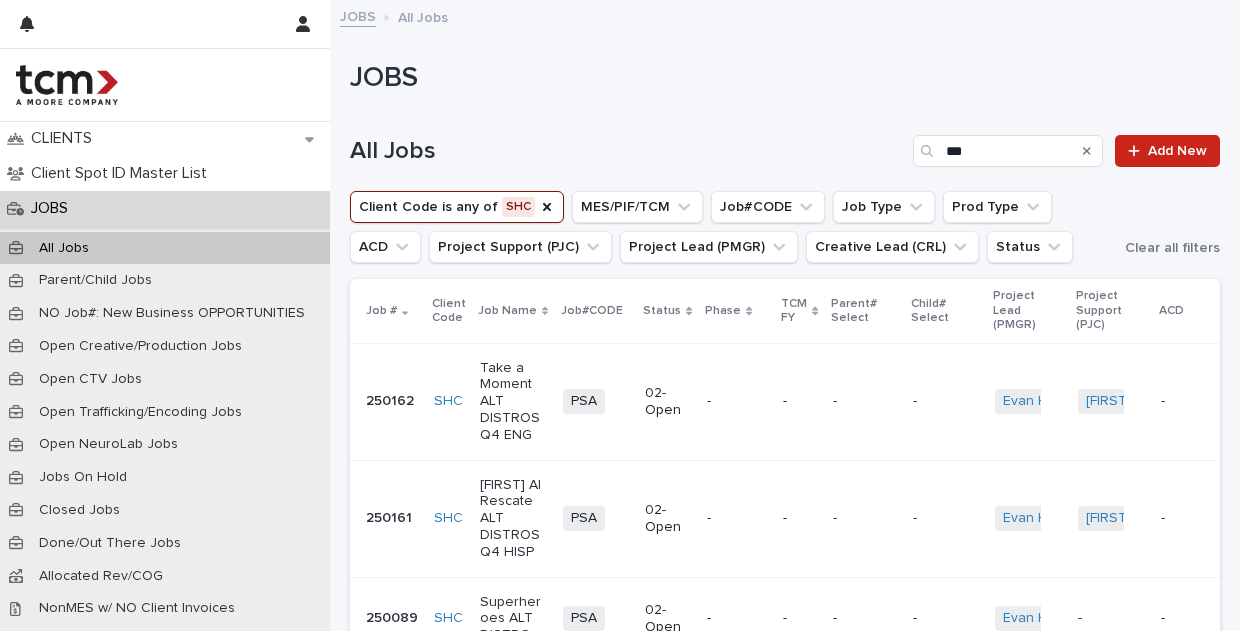 click on "Take a Moment ALT DISTROS Q4 ENG" at bounding box center (513, 402) 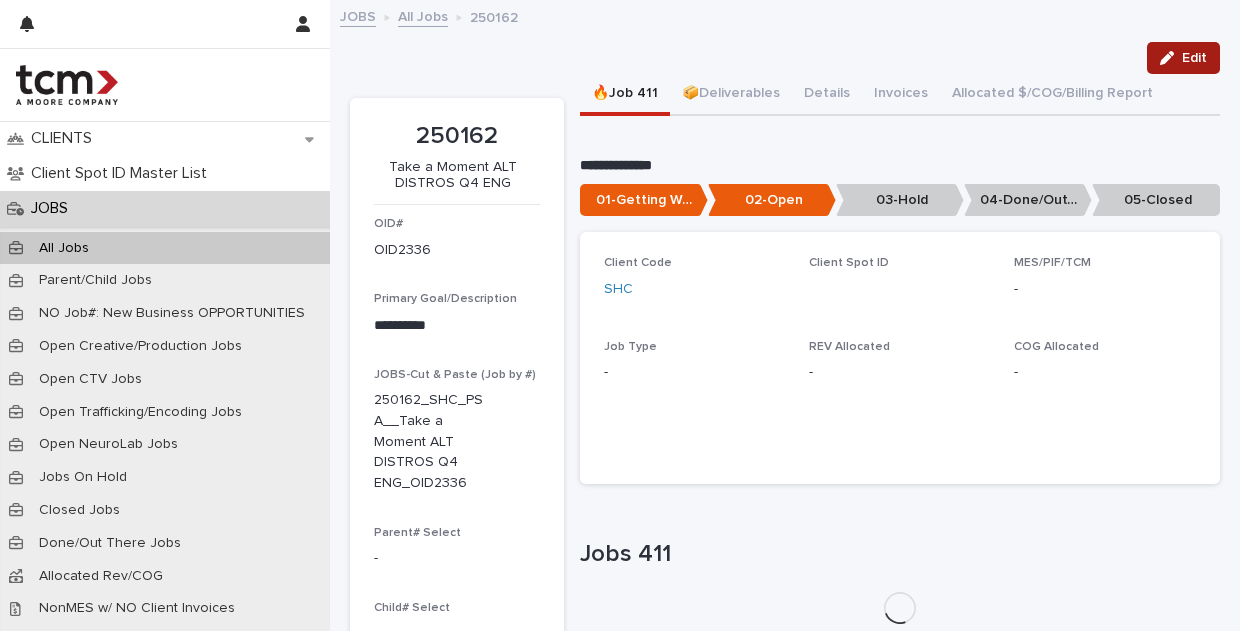 click on "Edit" at bounding box center [1183, 58] 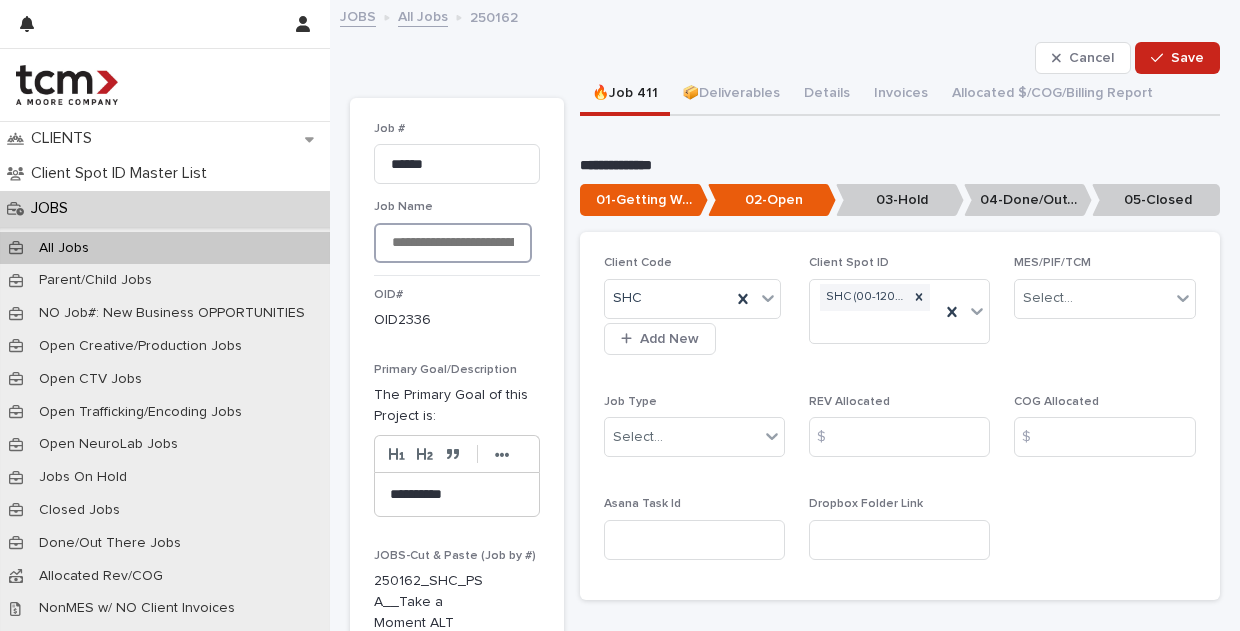 click on "**********" at bounding box center [453, 243] 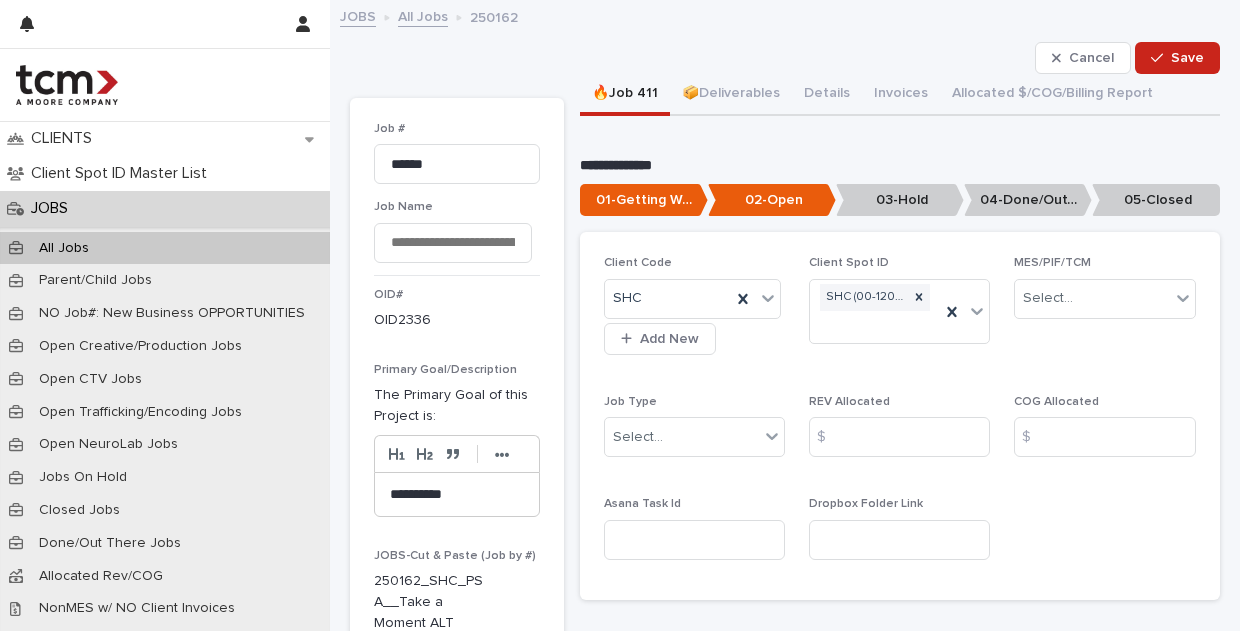 click on "**********" at bounding box center [785, 1022] 